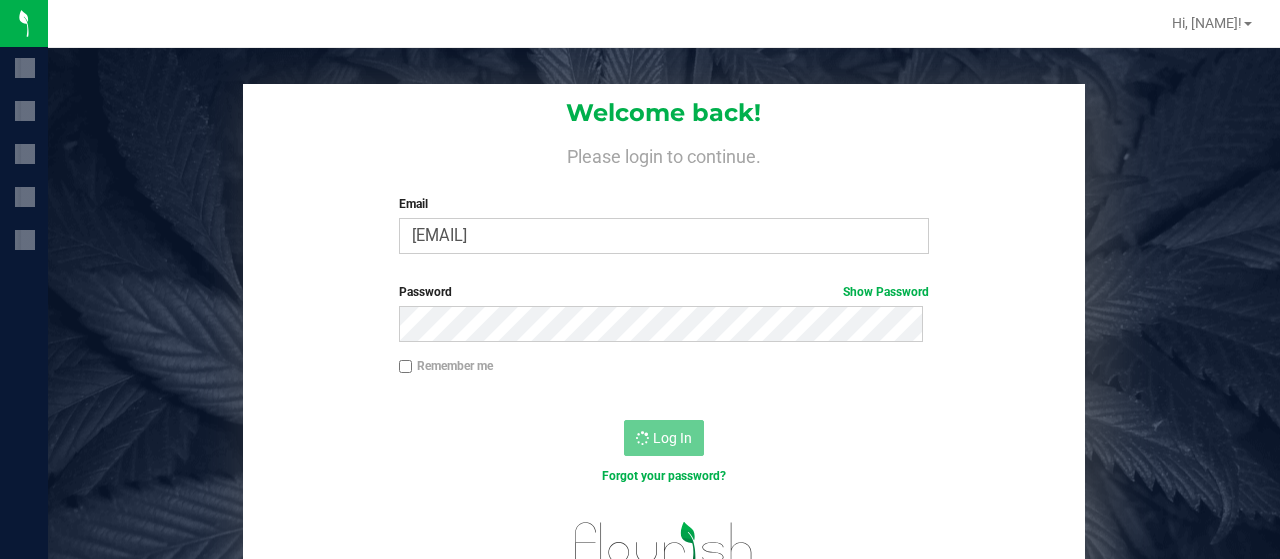 scroll, scrollTop: 0, scrollLeft: 0, axis: both 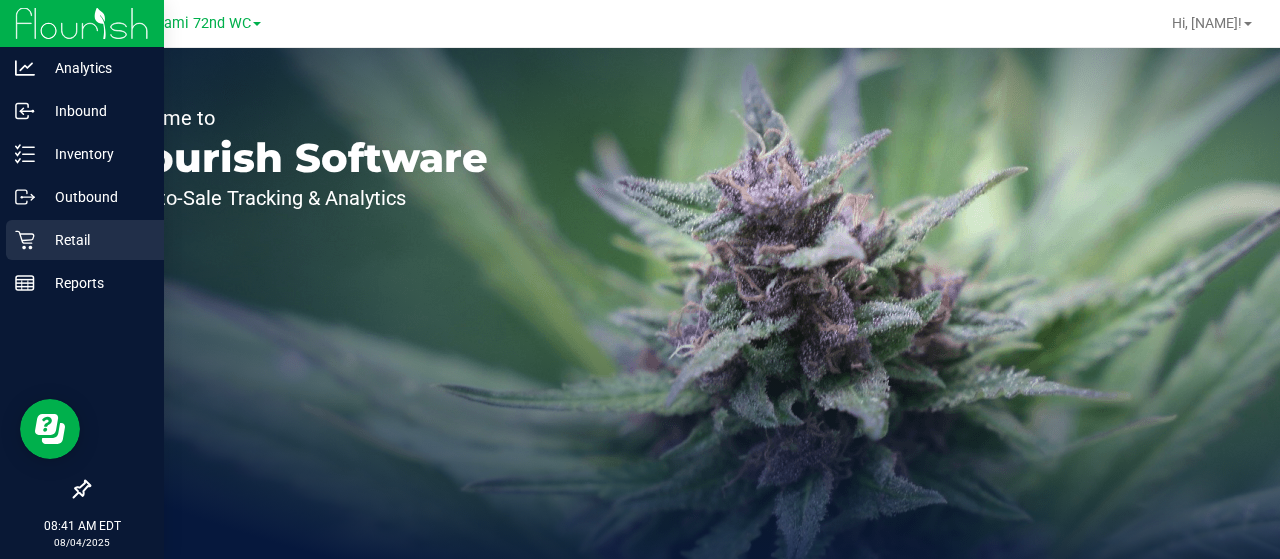 click on "Retail" at bounding box center [95, 240] 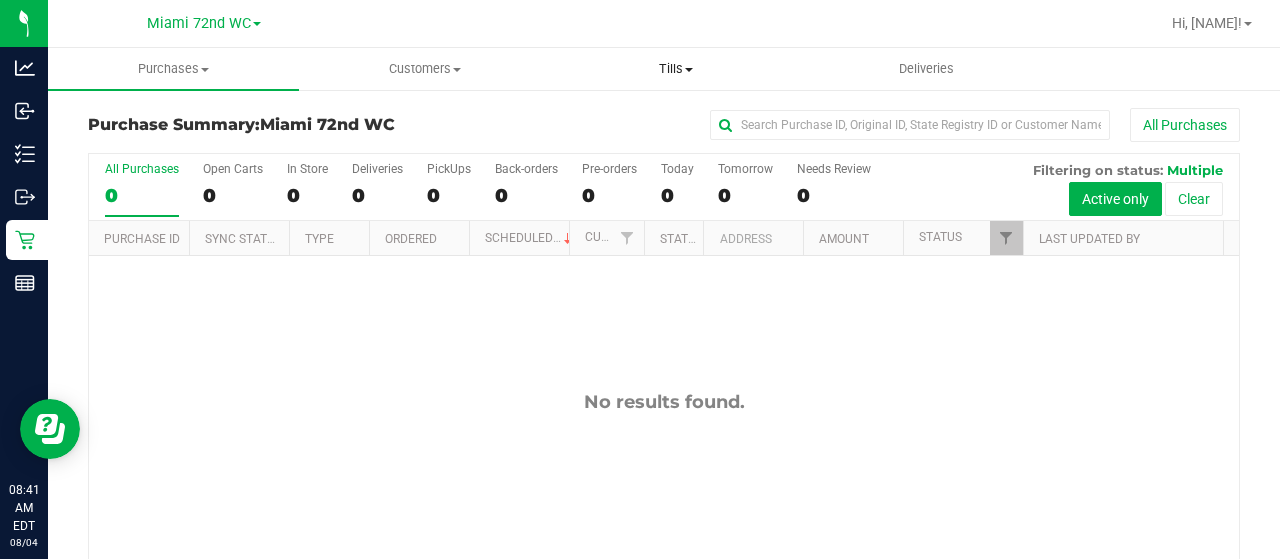 click on "Tills" at bounding box center [675, 69] 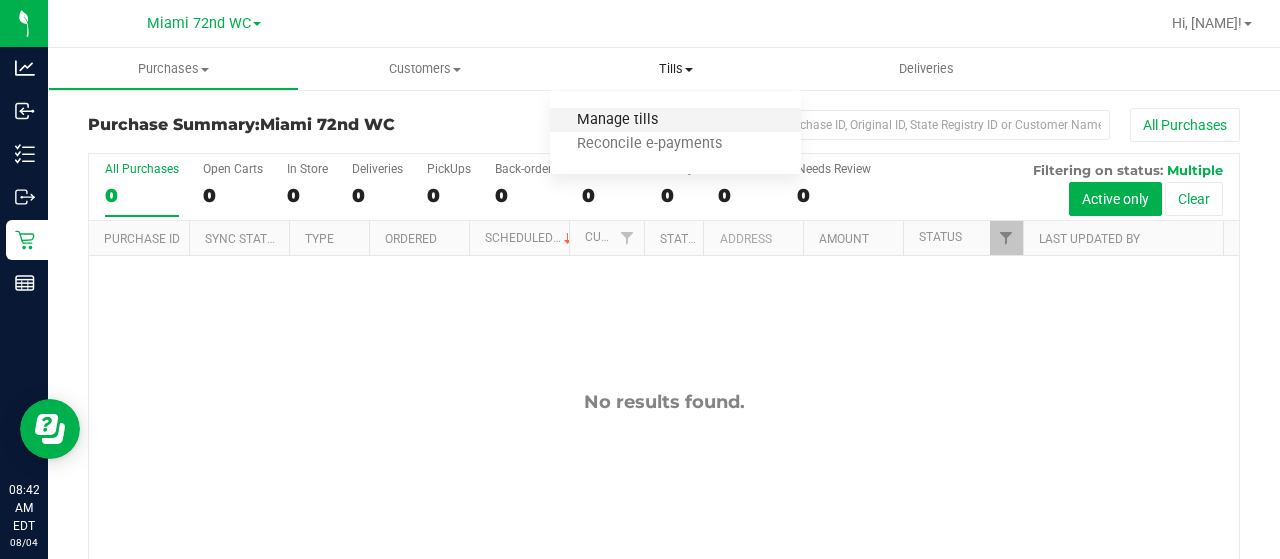 click on "Manage tills" at bounding box center (617, 120) 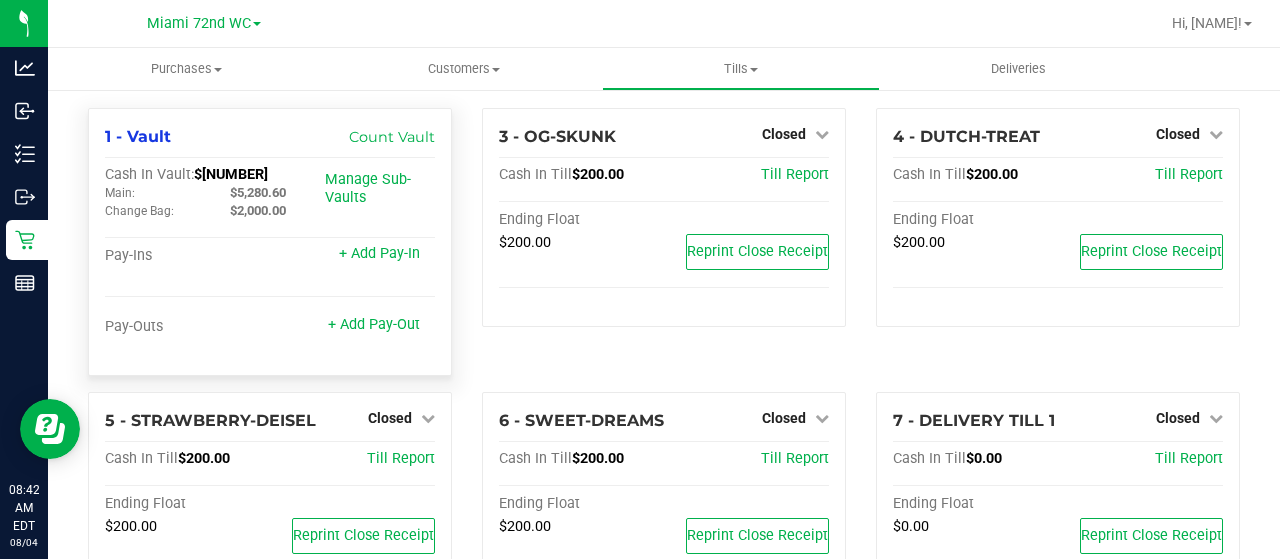 drag, startPoint x: 262, startPoint y: 174, endPoint x: 206, endPoint y: 175, distance: 56.008926 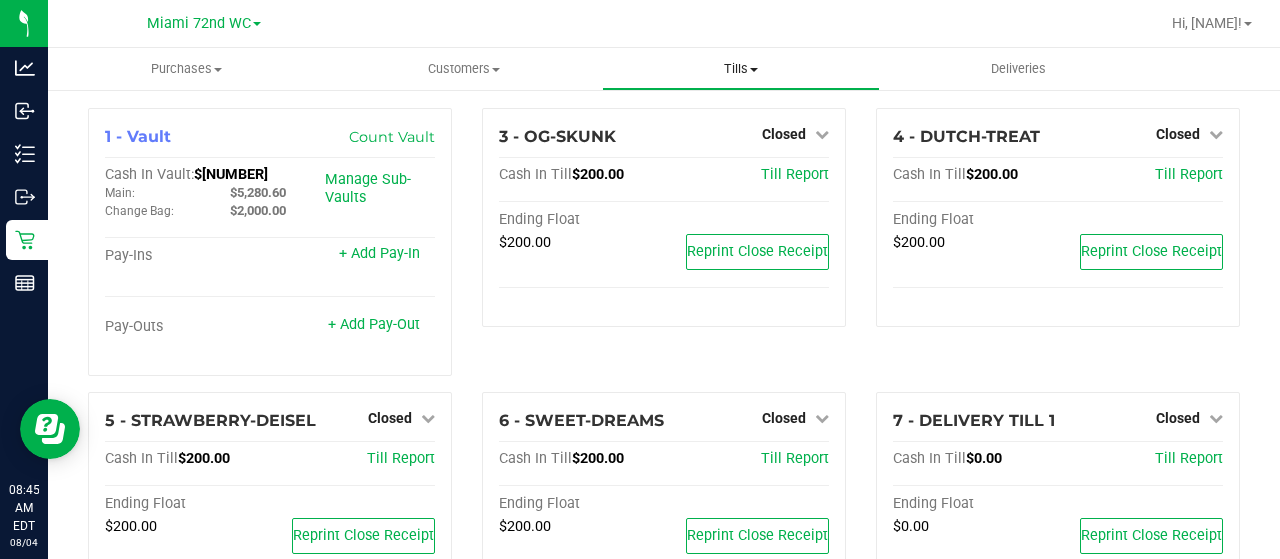click on "Tills" at bounding box center (740, 69) 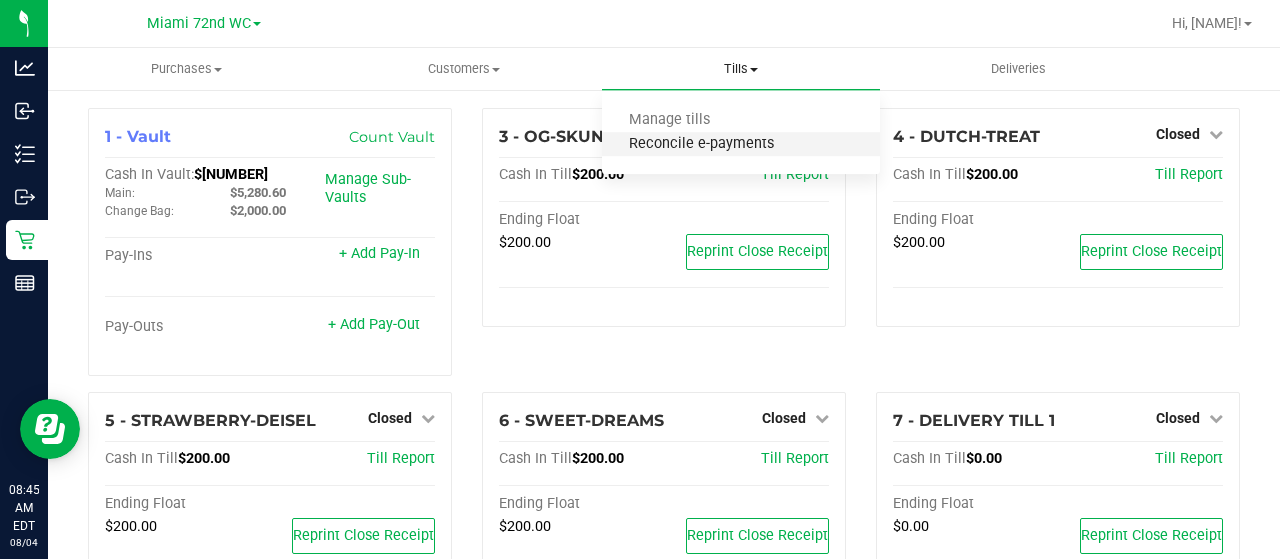 click on "Reconcile e-payments" at bounding box center [701, 144] 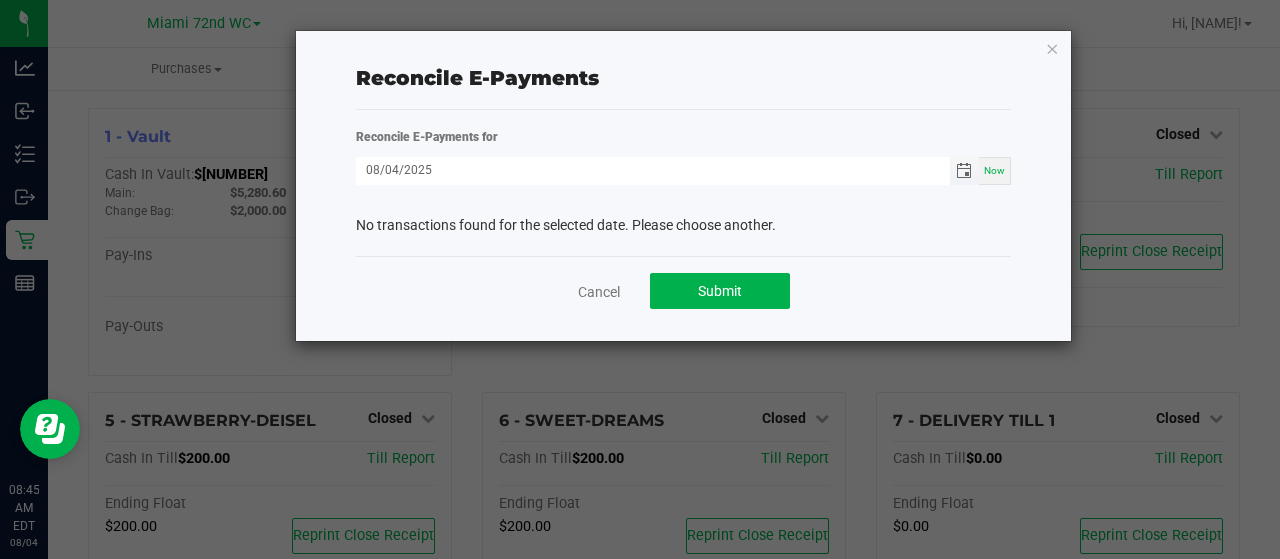 click at bounding box center (964, 171) 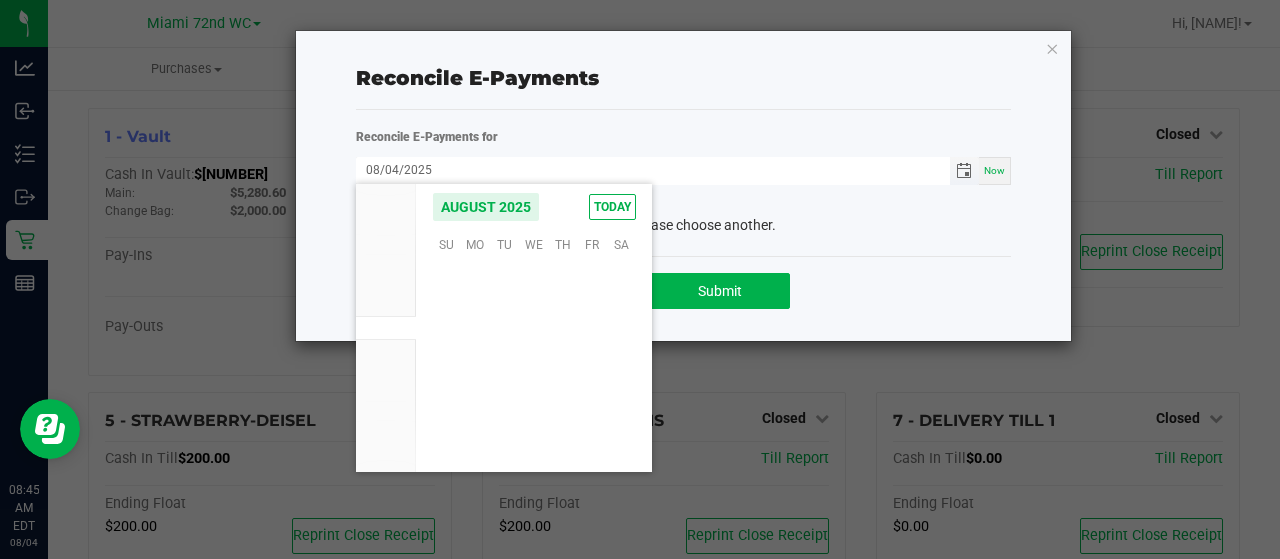 scroll, scrollTop: 36168, scrollLeft: 0, axis: vertical 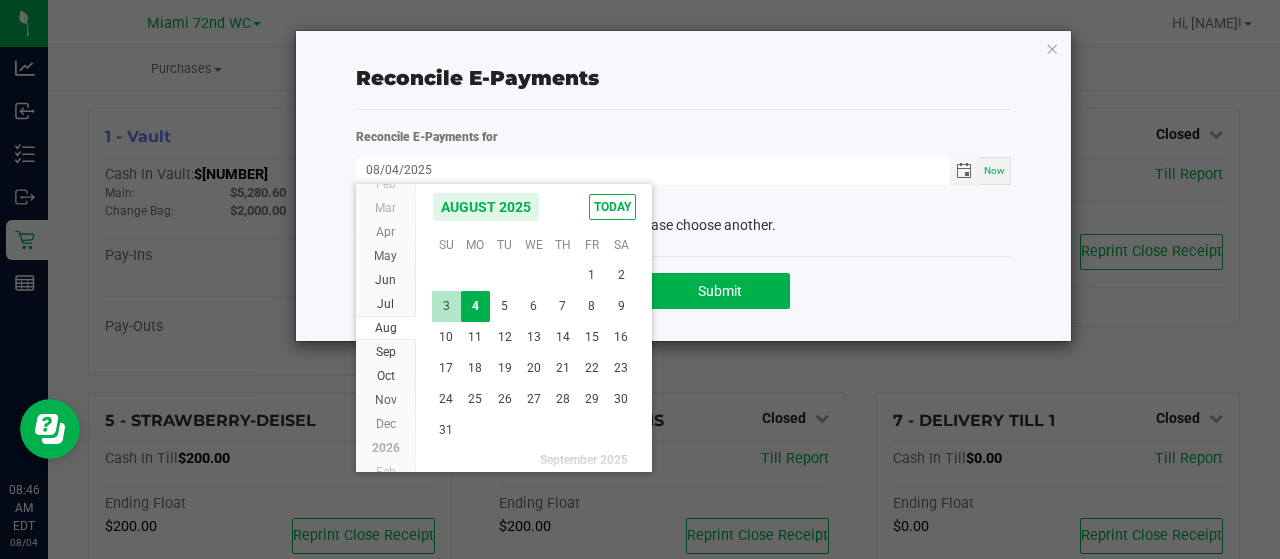 click on "3" at bounding box center (446, 306) 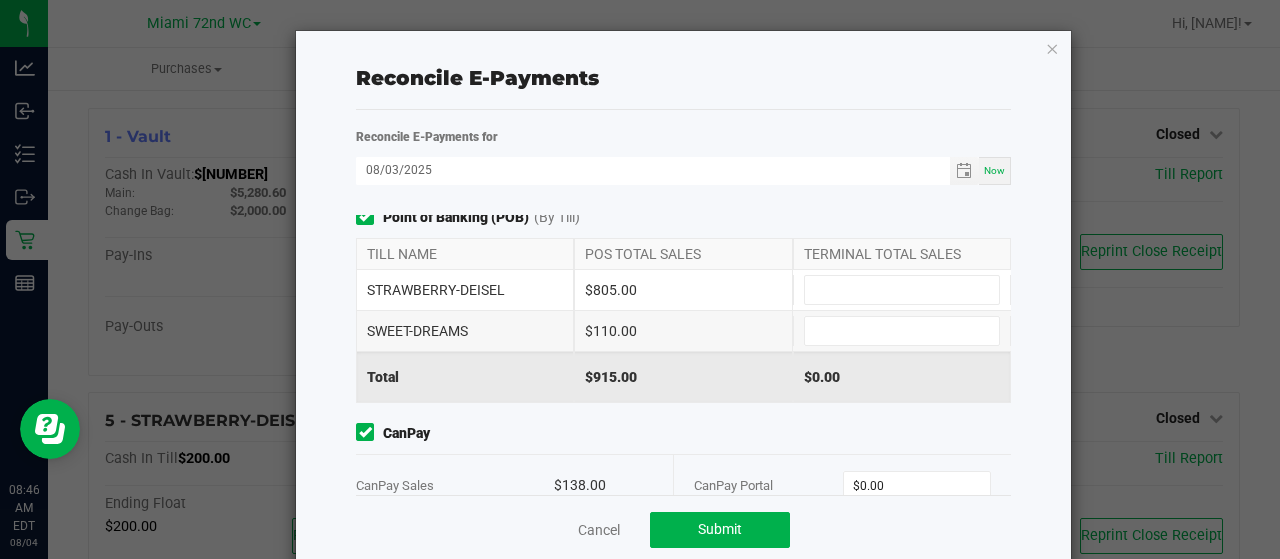 scroll, scrollTop: 0, scrollLeft: 0, axis: both 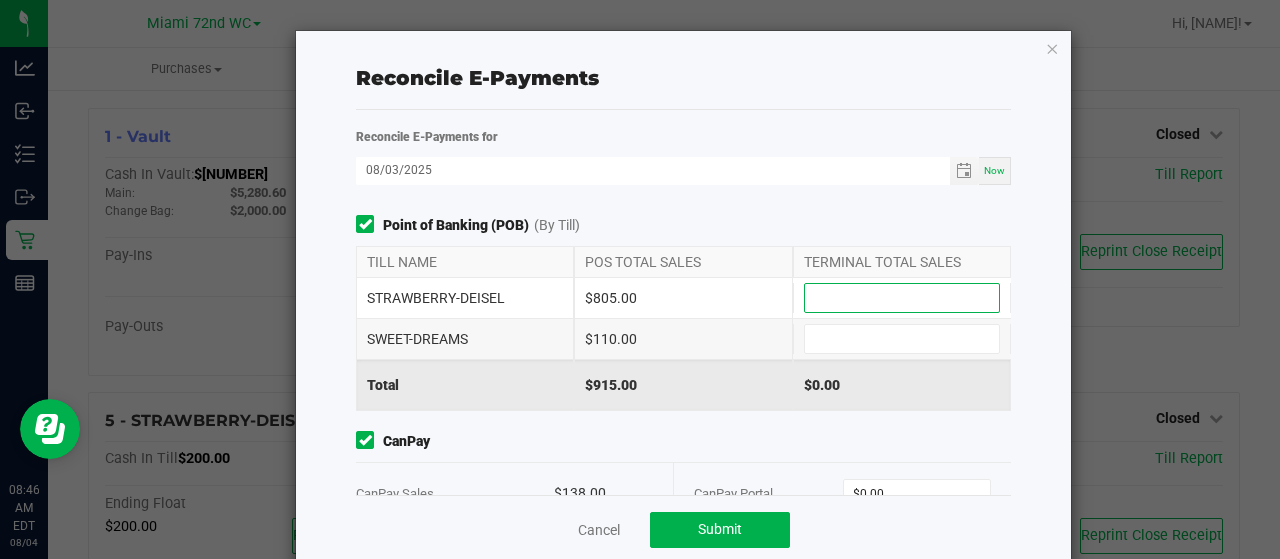 click at bounding box center (902, 298) 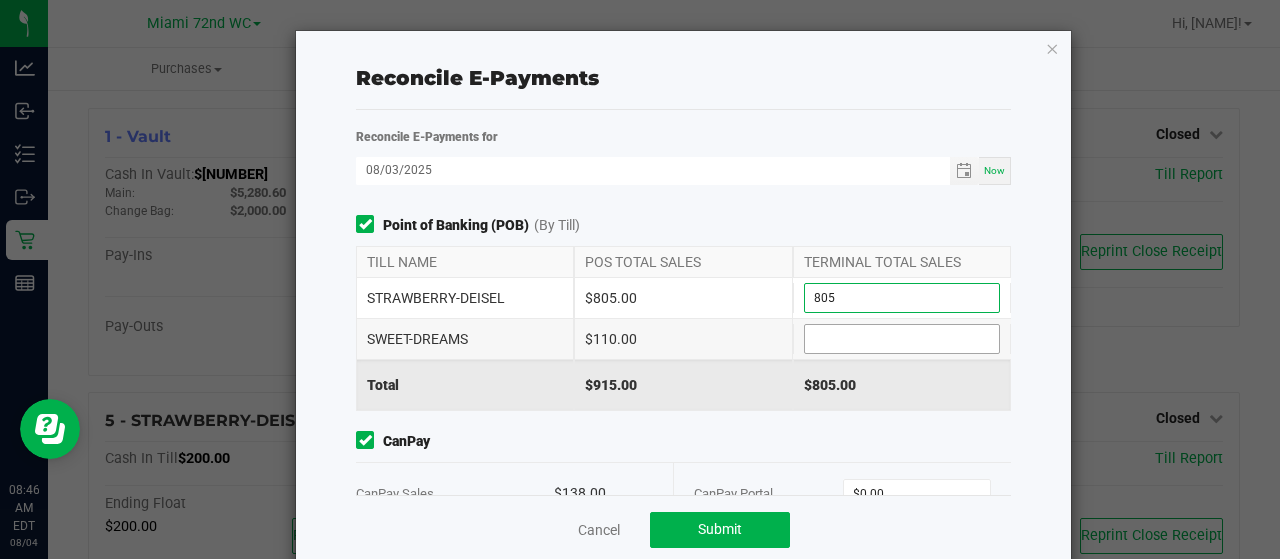 type on "$805.00" 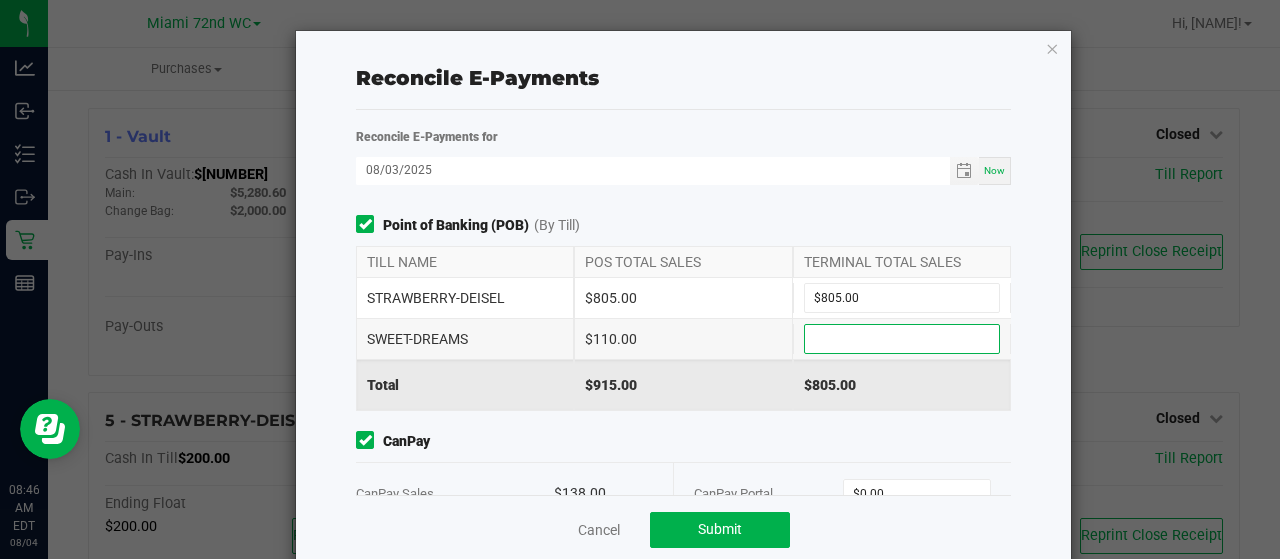 click at bounding box center [902, 339] 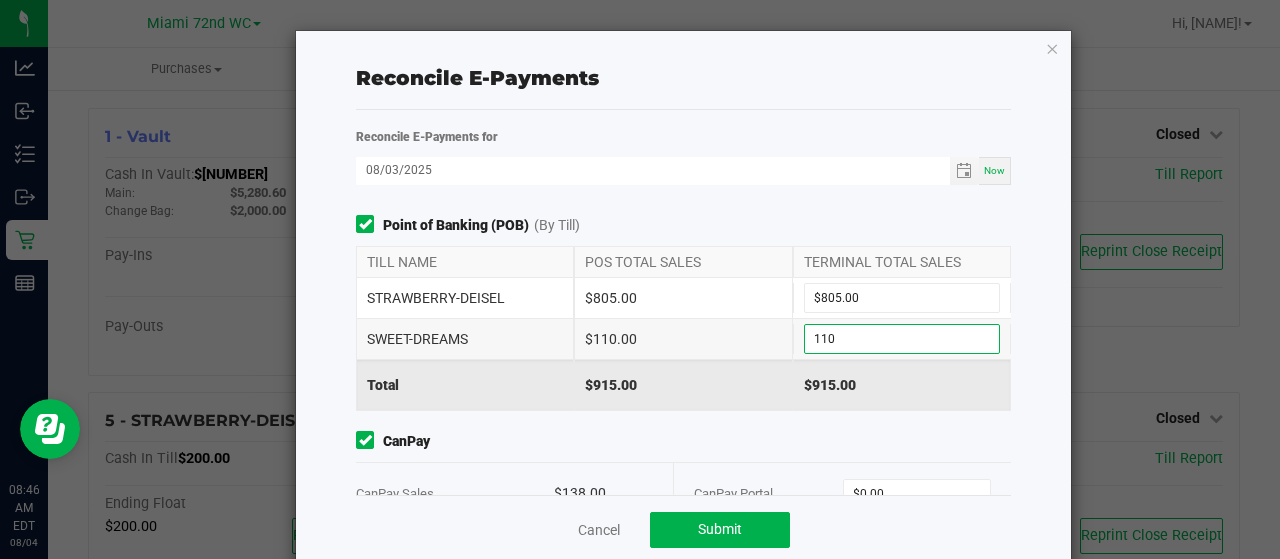 type on "$110.00" 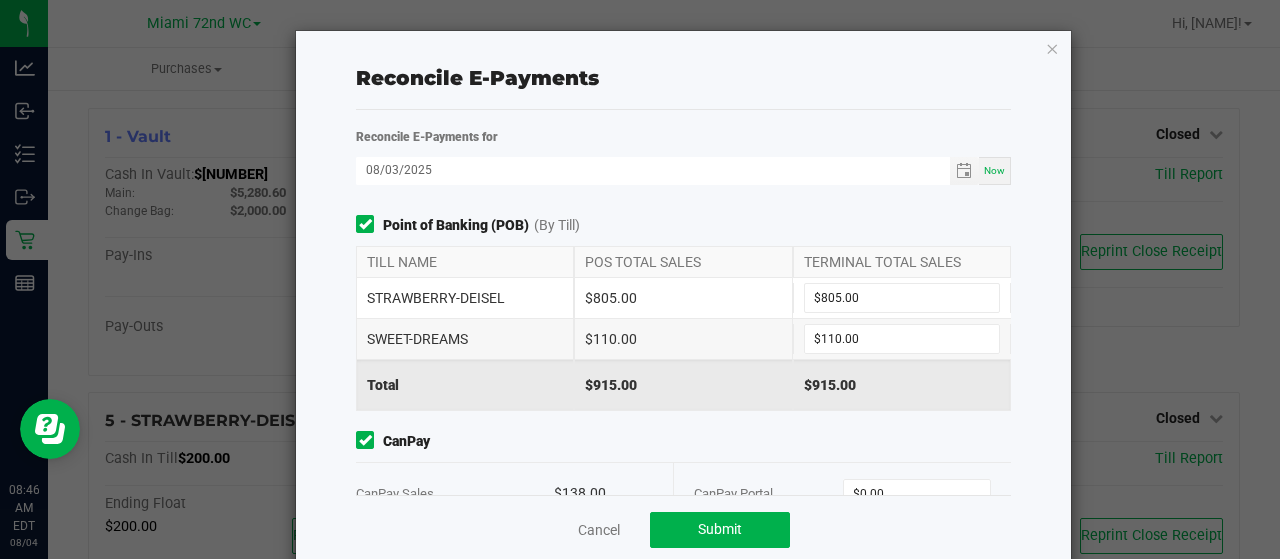 click on "Reconcile E-Payments  Reconcile E-Payments for [DATE] Now Point of Banking (POB)  (By Till)   TILL NAME   POS TOTAL SALES   TERMINAL TOTAL SALES   STRAWBERRY-DEISEL   $805.00  $805.00  SWEET-DREAMS   $110.00  $110.00  Total   $915.00   $915.00  CanPay  CanPay Sales   $138.00   CanPay Portal  $138.00 Manual CanPay  Manual CanPay Sales   $28.50   Manual CanPay Portal  $0.00  Cancel   Submit" 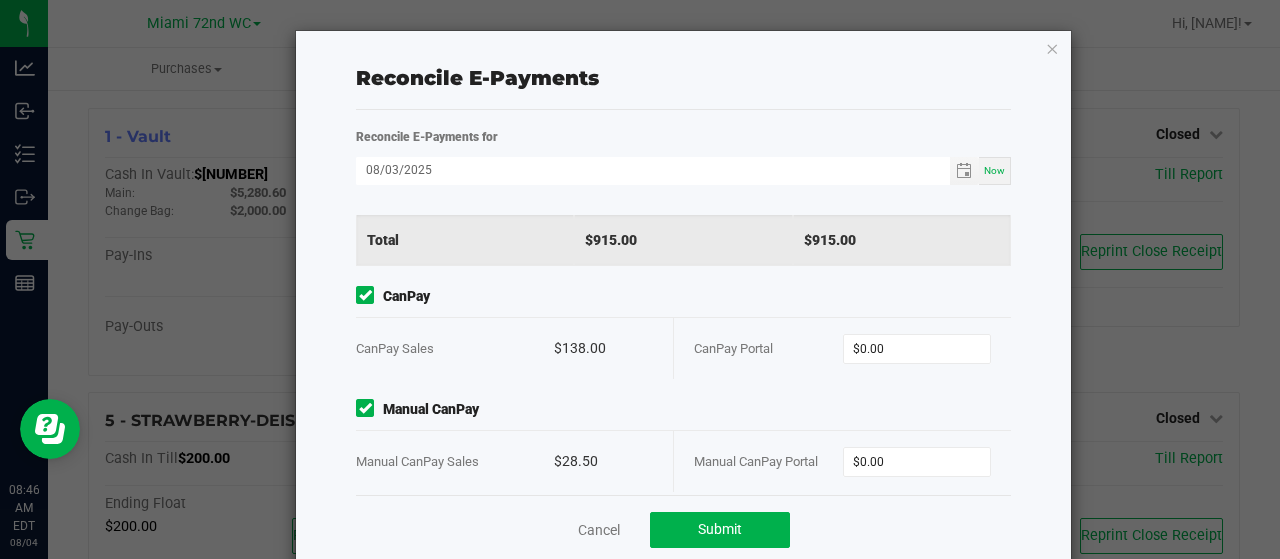 scroll, scrollTop: 158, scrollLeft: 0, axis: vertical 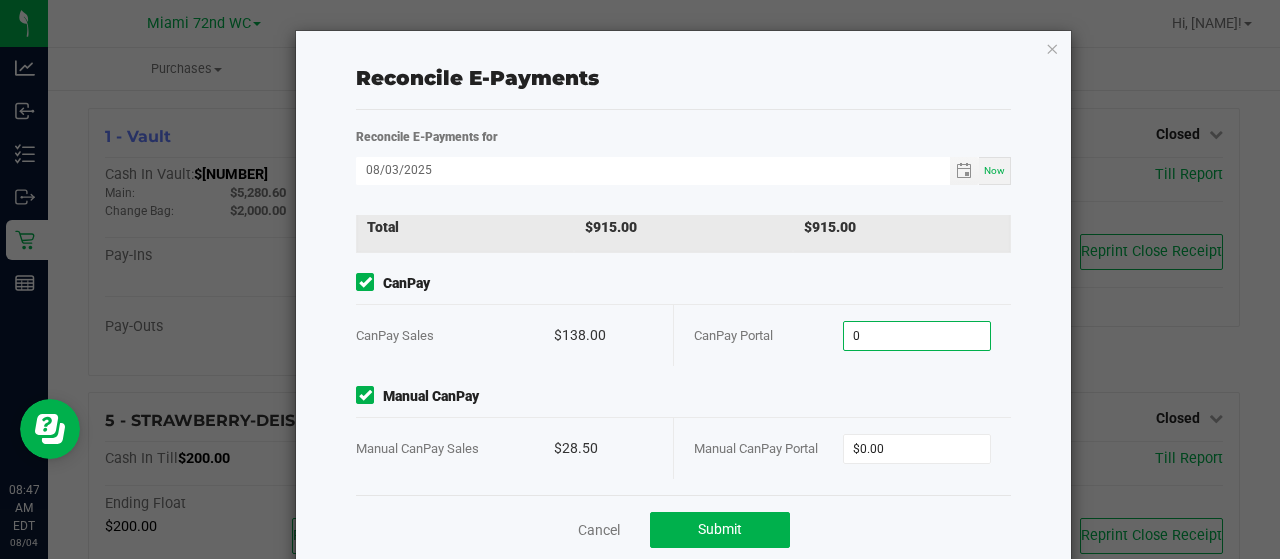 click on "0" at bounding box center [917, 336] 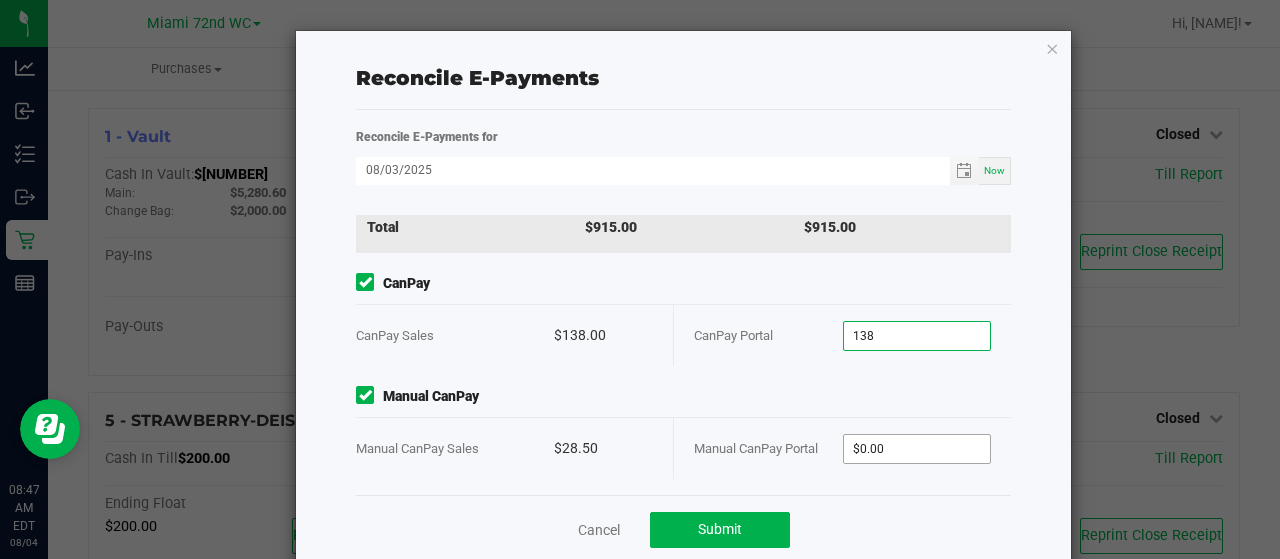 type on "$138.00" 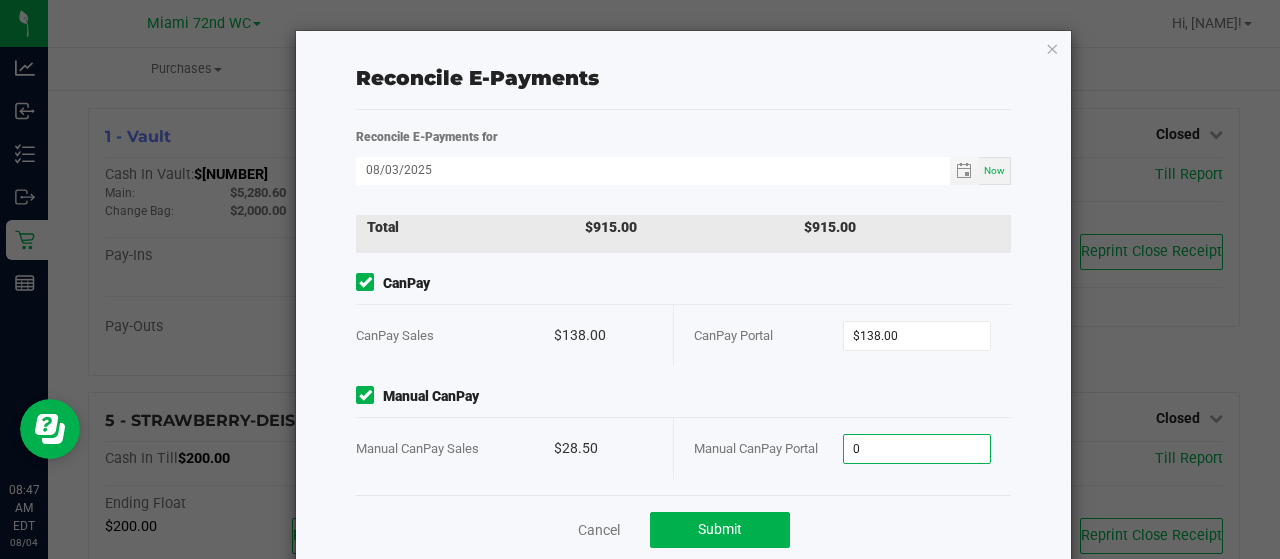 click on "0" at bounding box center [917, 449] 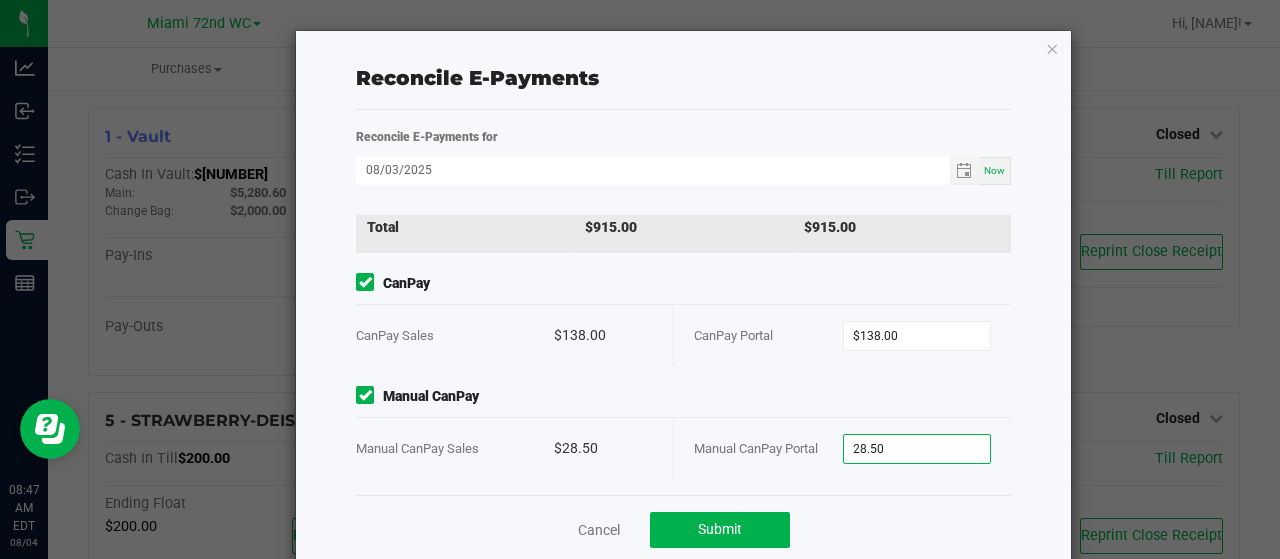 type on "$28.50" 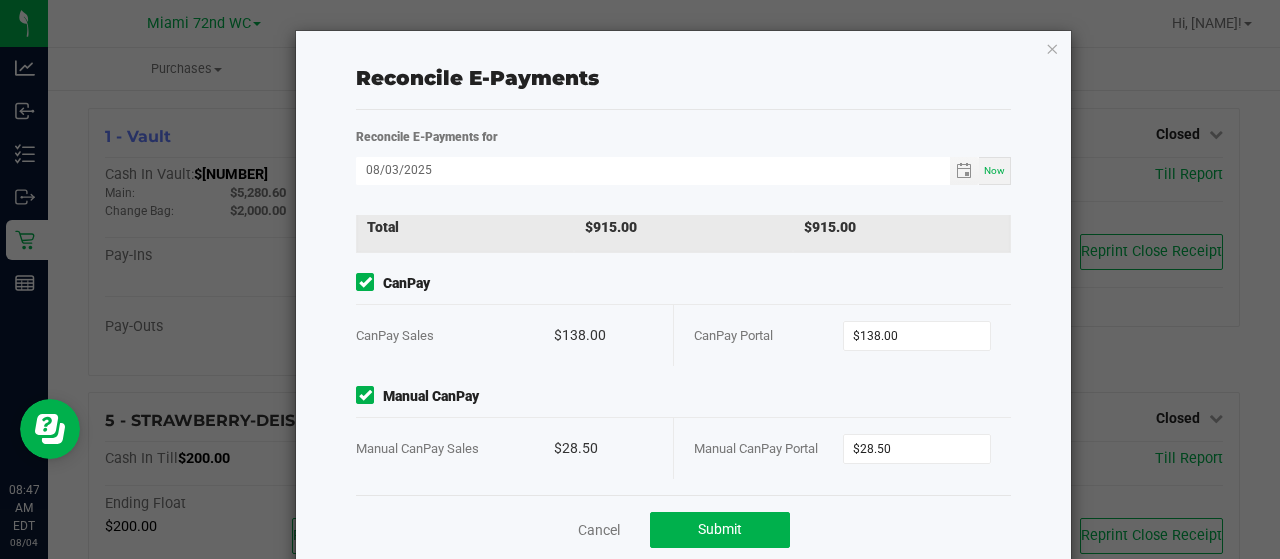 click on "Point of Banking (POB)  (By Till)   TILL NAME   POS TOTAL SALES   TERMINAL TOTAL SALES   STRAWBERRY-DEISEL   $805.00  $805.00  SWEET-DREAMS   $110.00  $110.00  Total   $915.00   $915.00  CanPay  CanPay Sales   $138.00   CanPay Portal  $138.00 Manual CanPay  Manual CanPay Sales   $28.50   Manual CanPay Portal  $28.50" 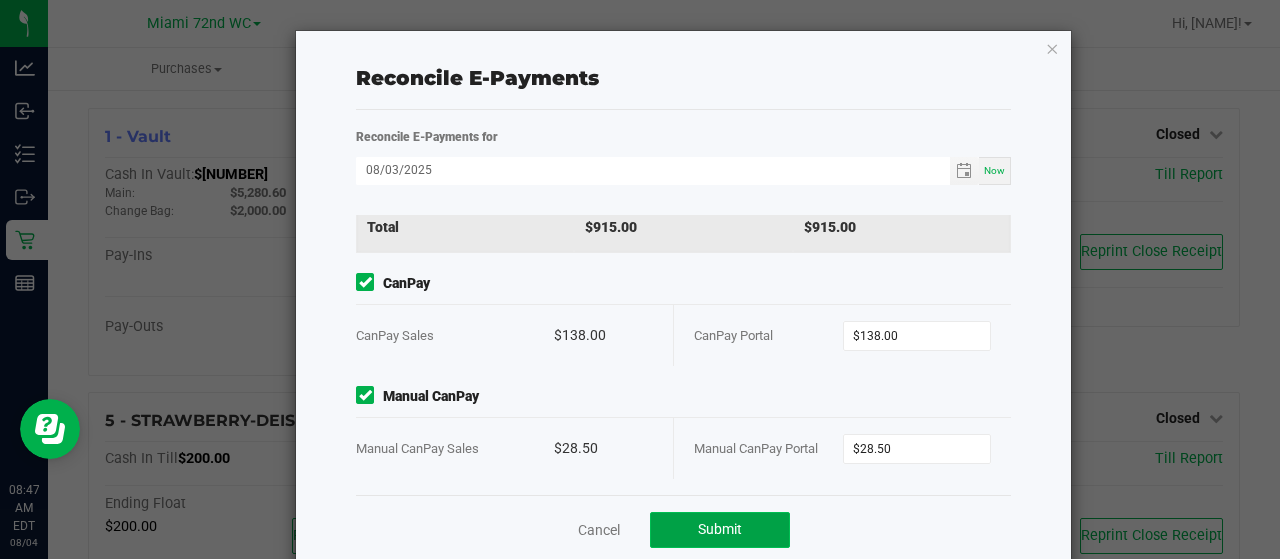 click on "Submit" 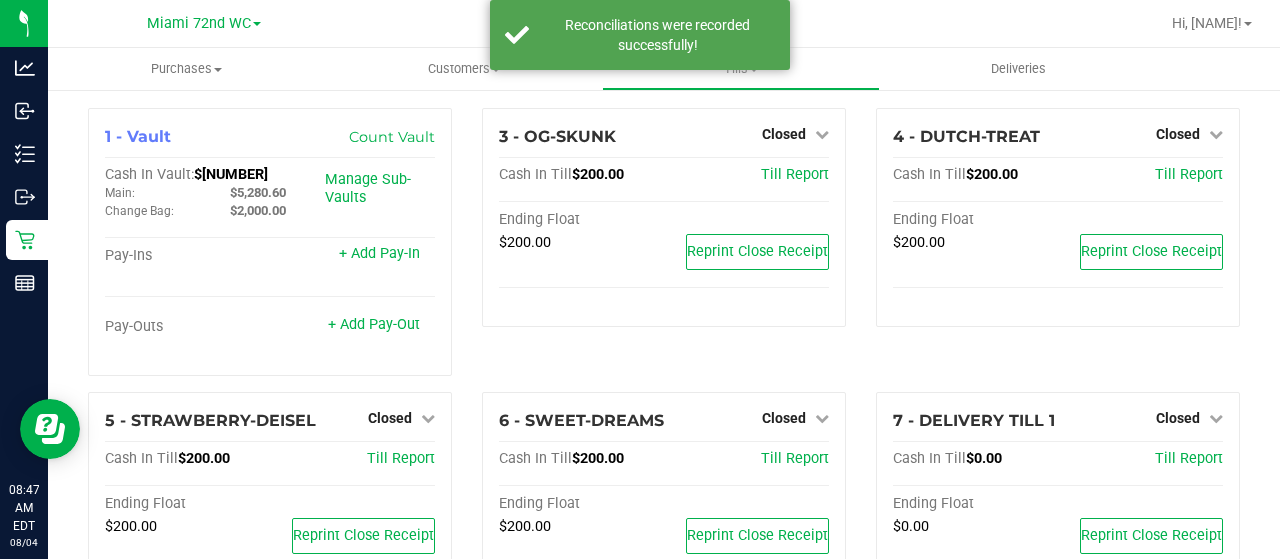 click on "3 - OG-SKUNK  Closed  Open Till   Cash In Till   $200.00   Till Report   Ending Float   $200.00       Reprint Close Receipt" at bounding box center [664, 250] 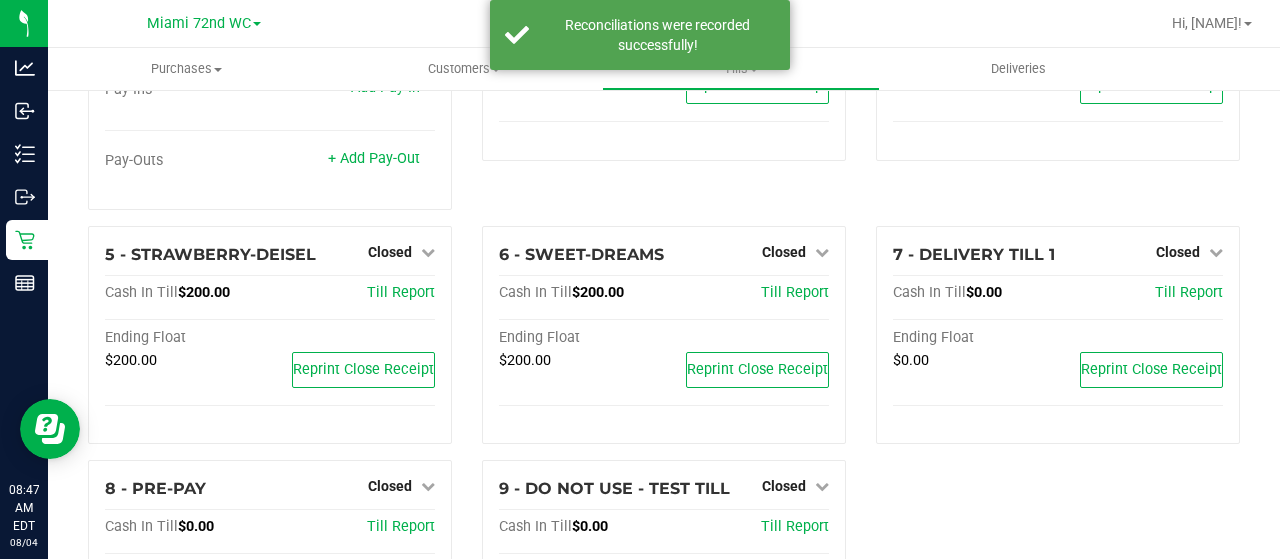 scroll, scrollTop: 168, scrollLeft: 0, axis: vertical 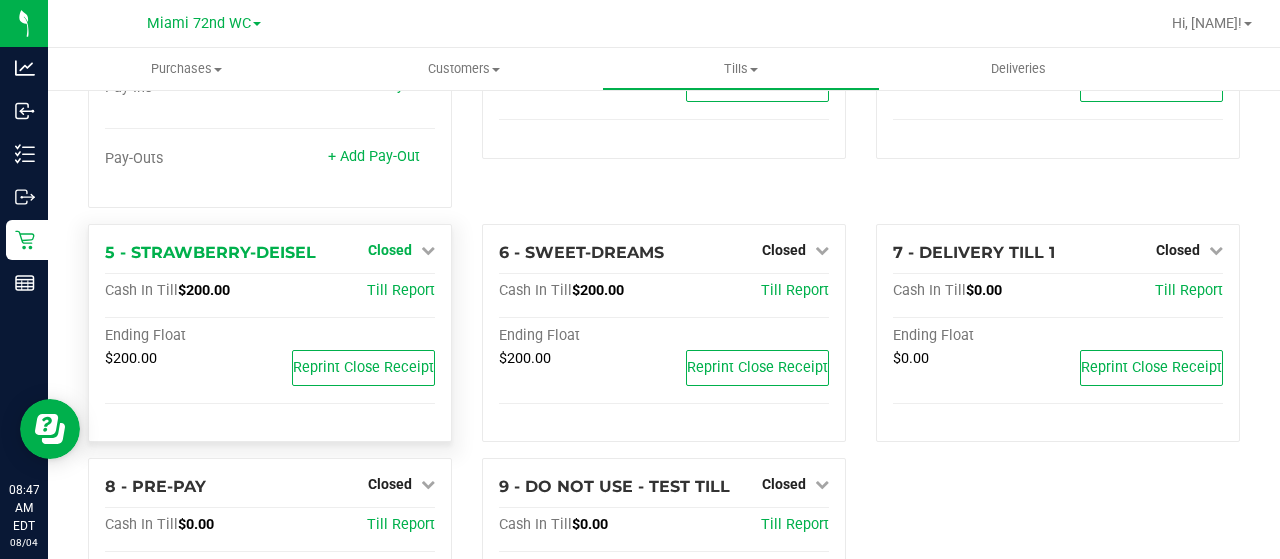 click at bounding box center (428, 250) 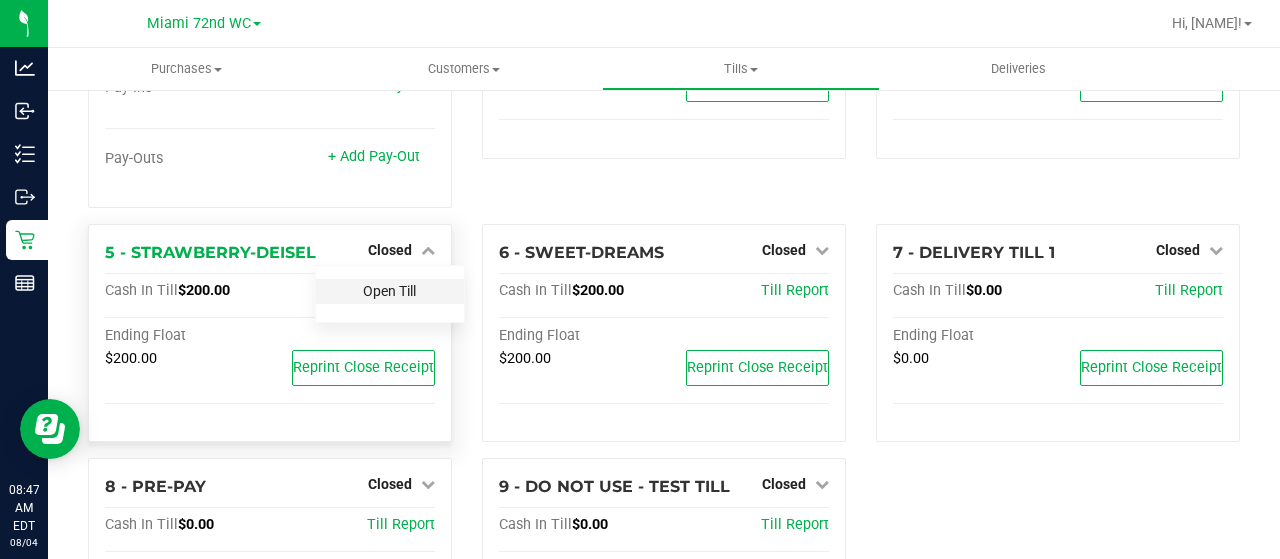 click on "Open Till" at bounding box center [389, 291] 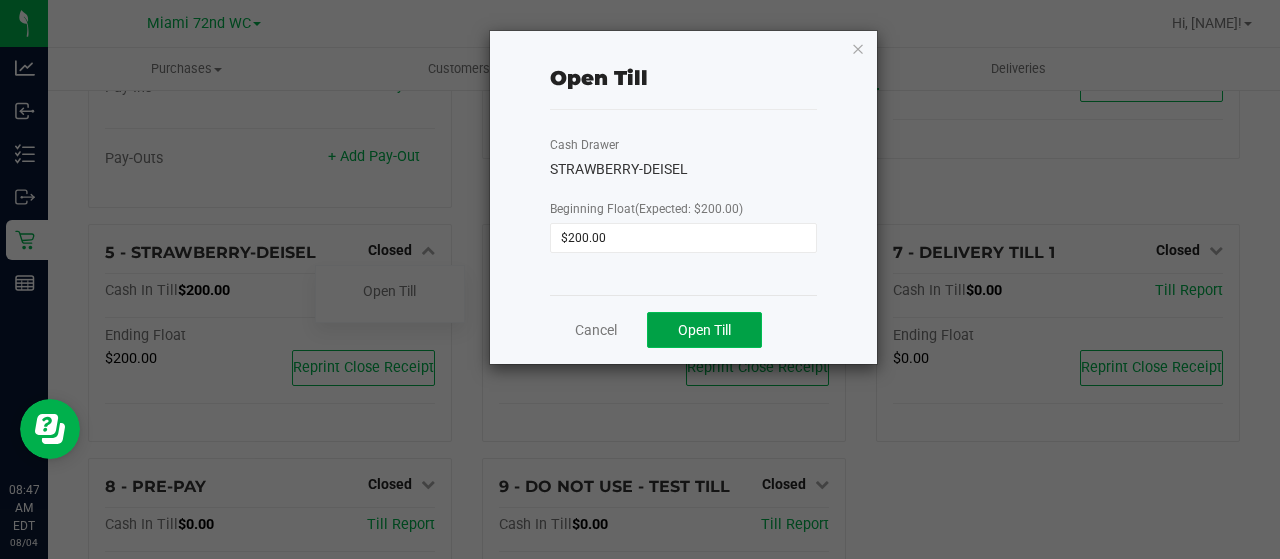 click on "Open Till" 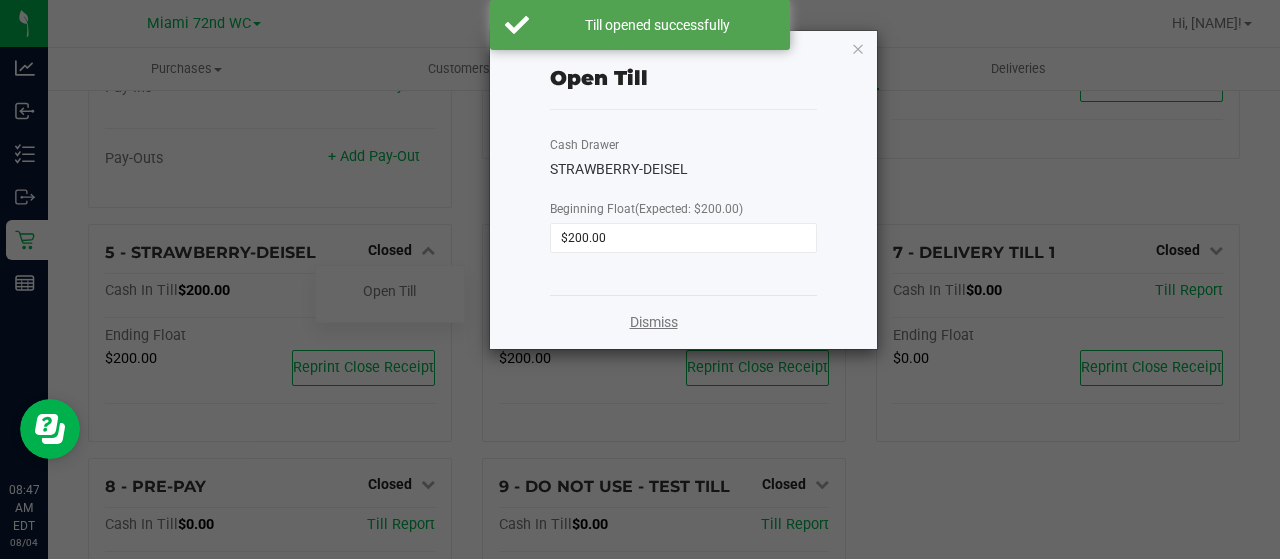 click on "Dismiss" 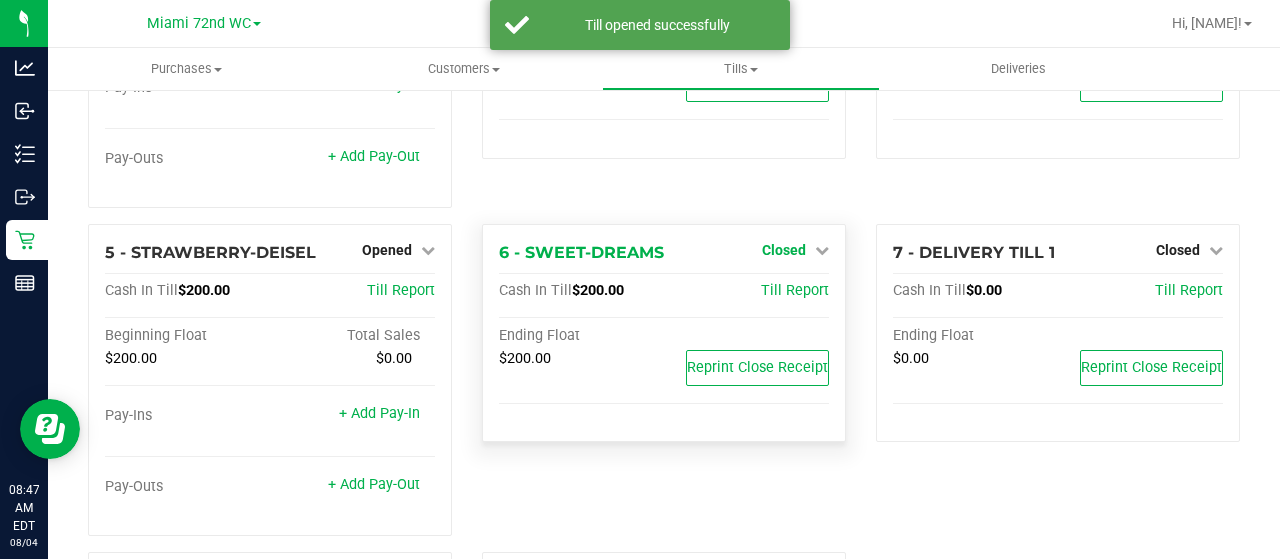 click at bounding box center [822, 250] 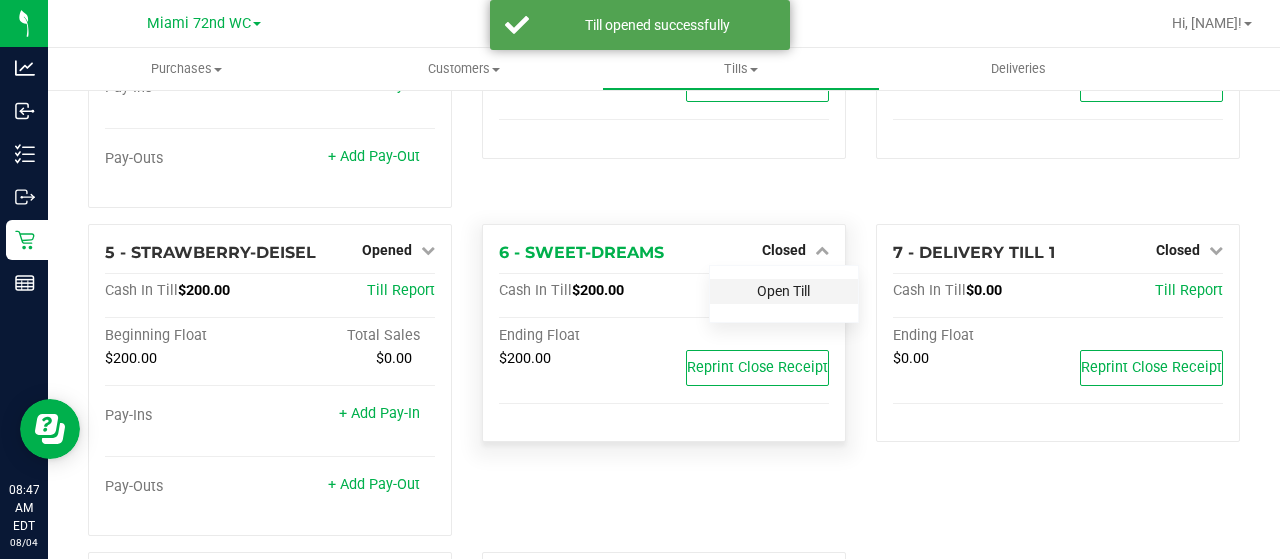 click on "Open Till" at bounding box center (783, 291) 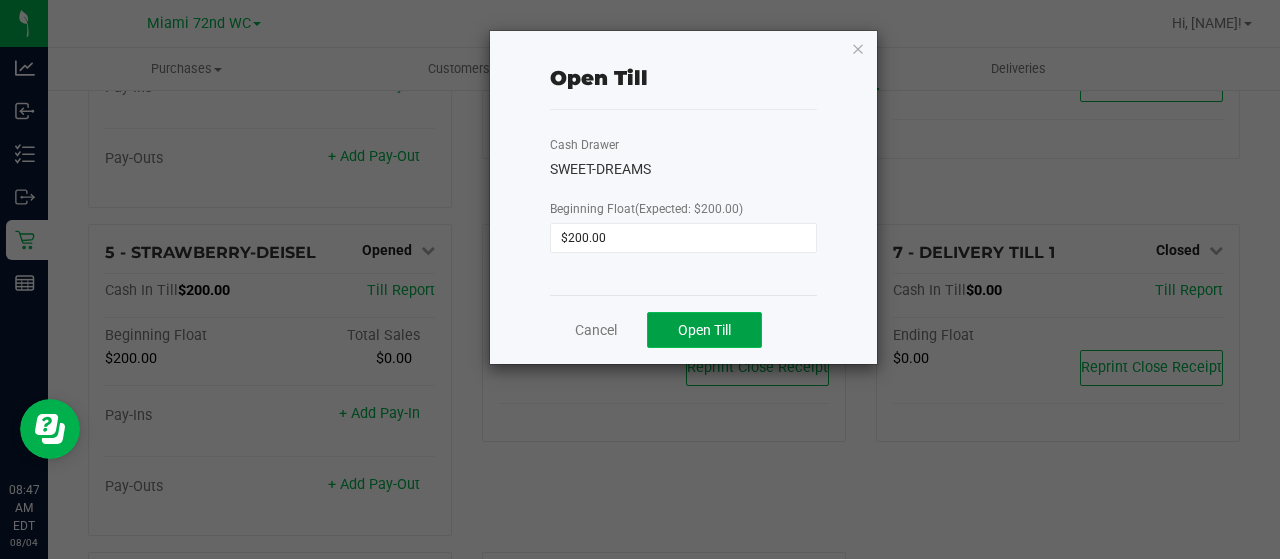 click on "Open Till" 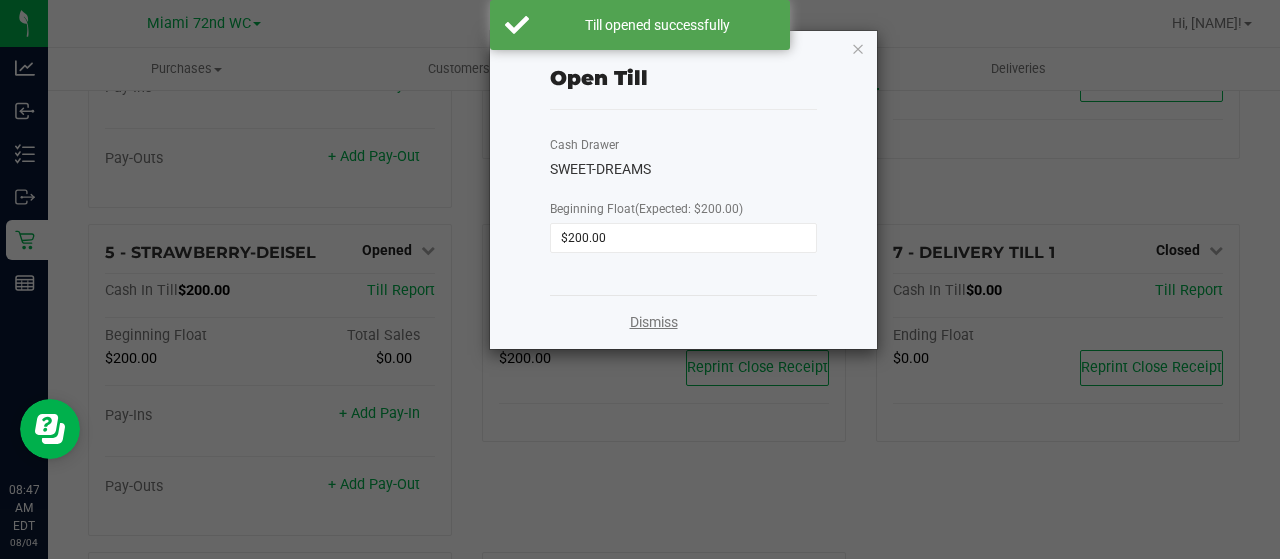 click on "Dismiss" 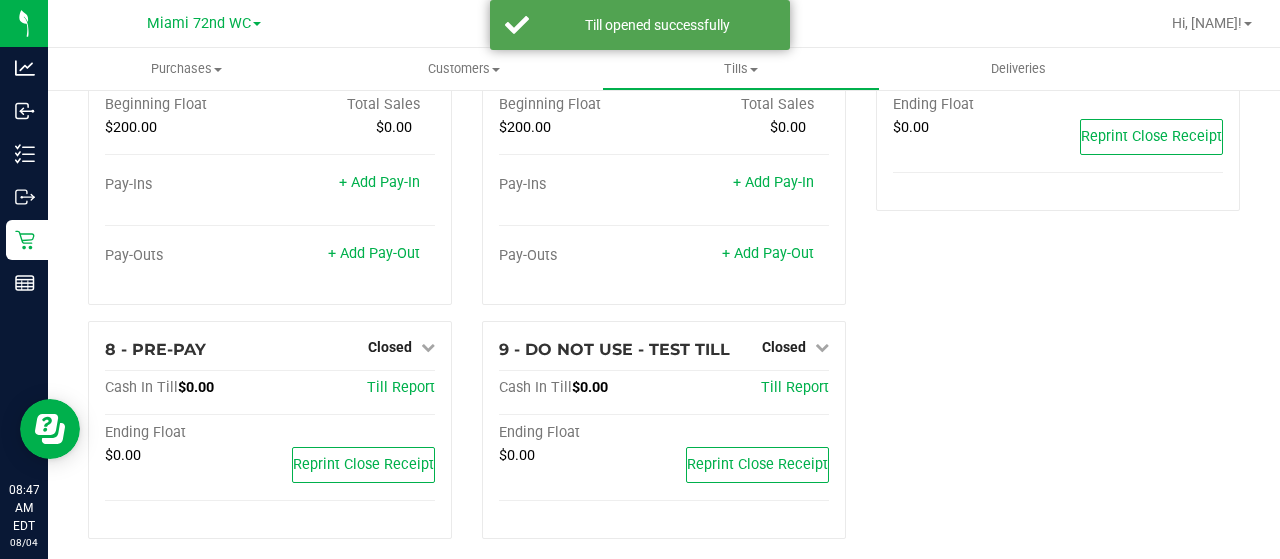 scroll, scrollTop: 412, scrollLeft: 0, axis: vertical 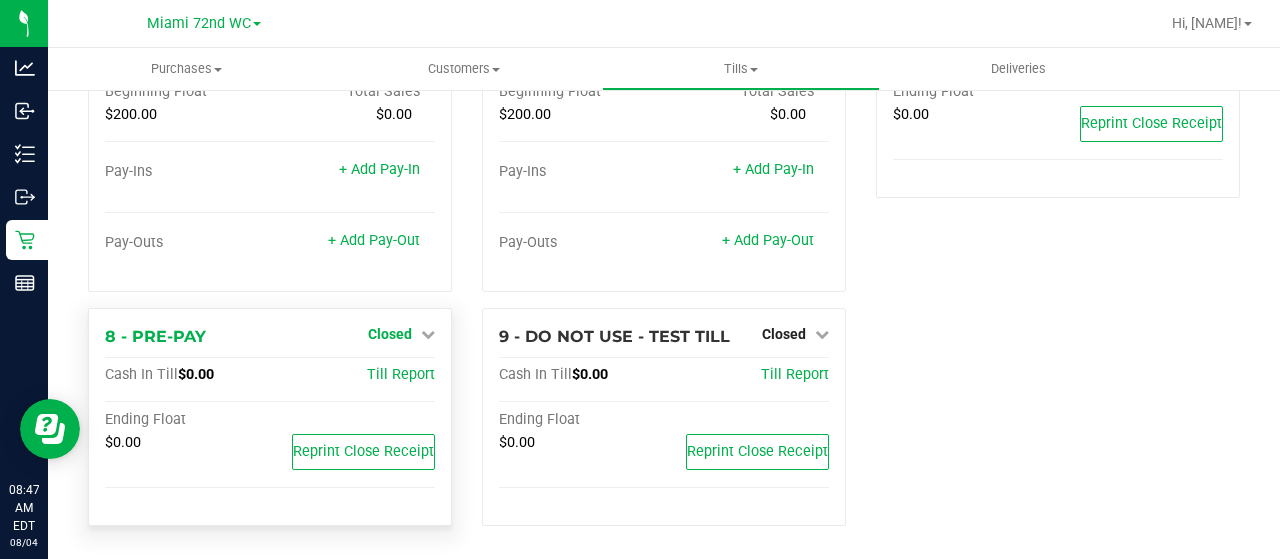 click at bounding box center (428, 334) 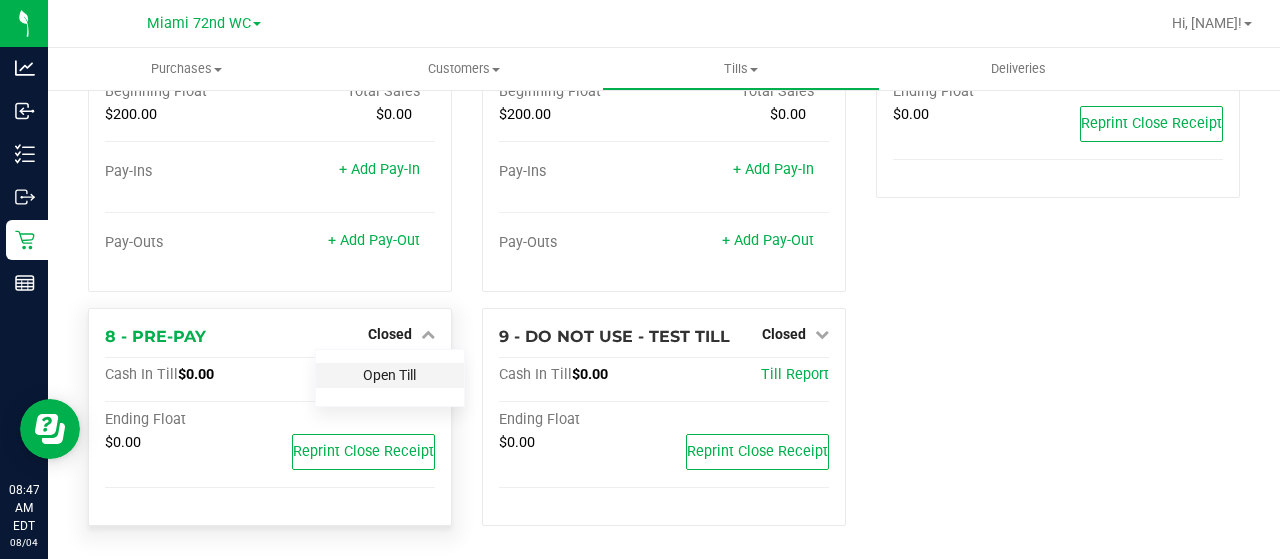 click on "Open Till" at bounding box center (389, 375) 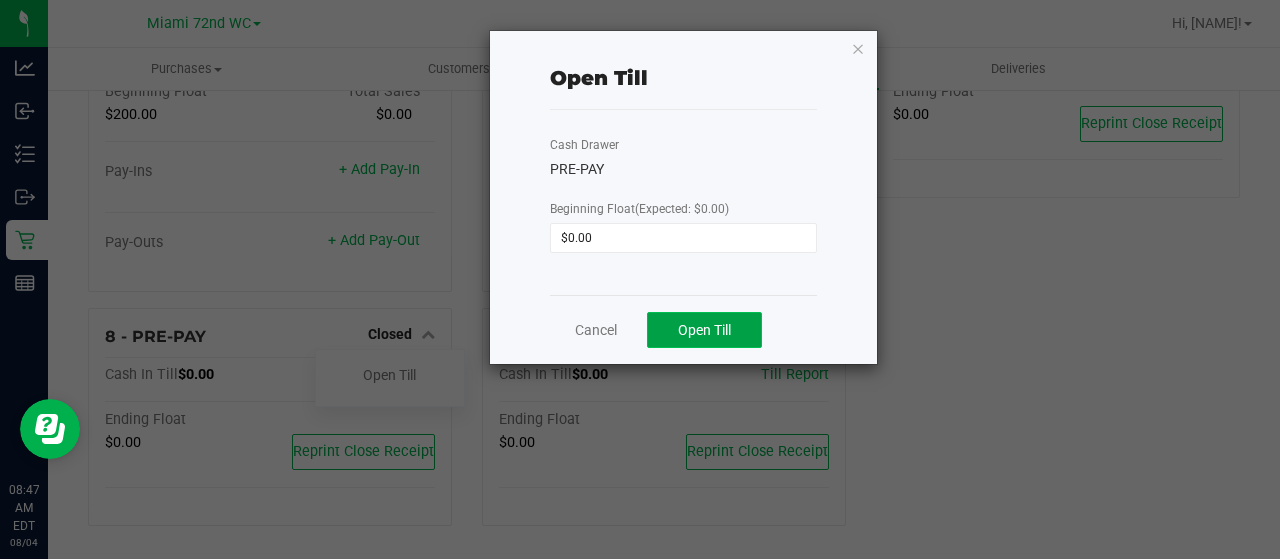 click on "Open Till" 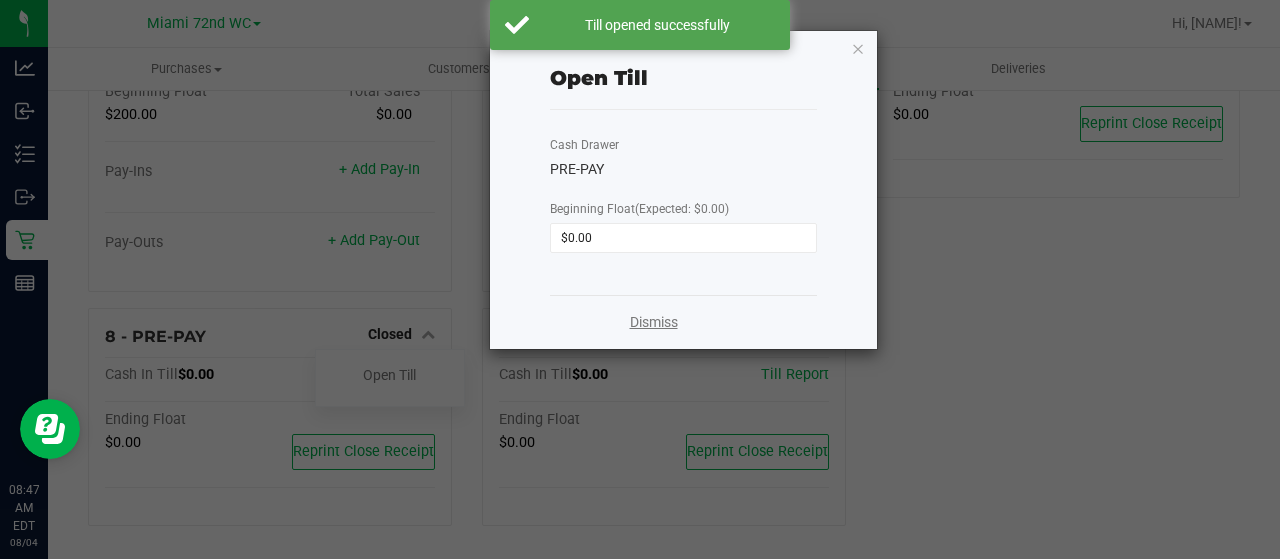 click on "Dismiss" 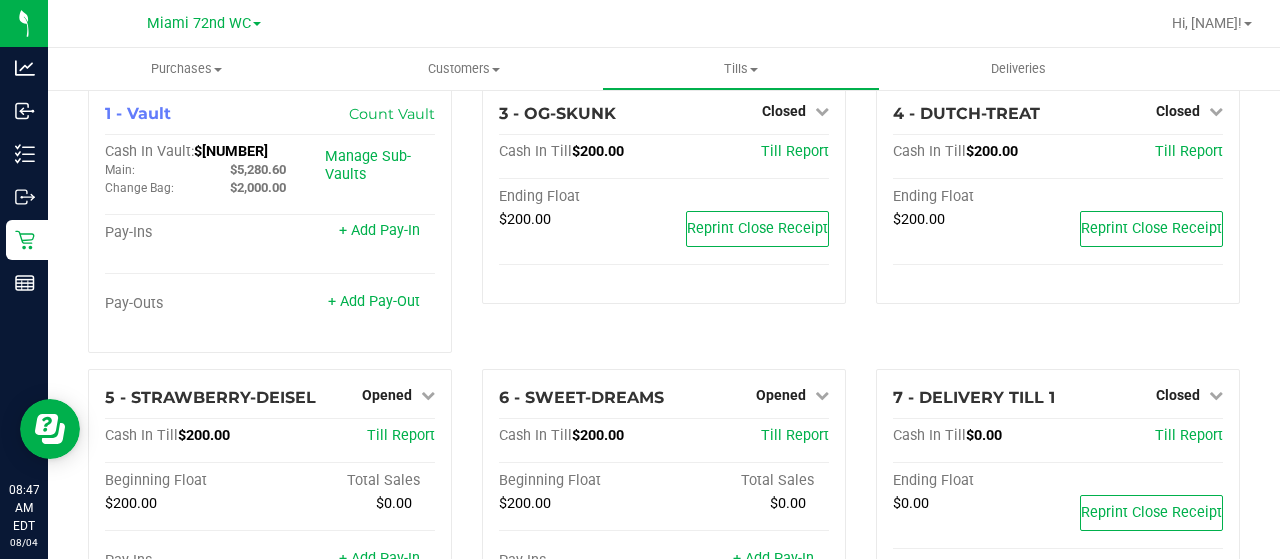scroll, scrollTop: 0, scrollLeft: 0, axis: both 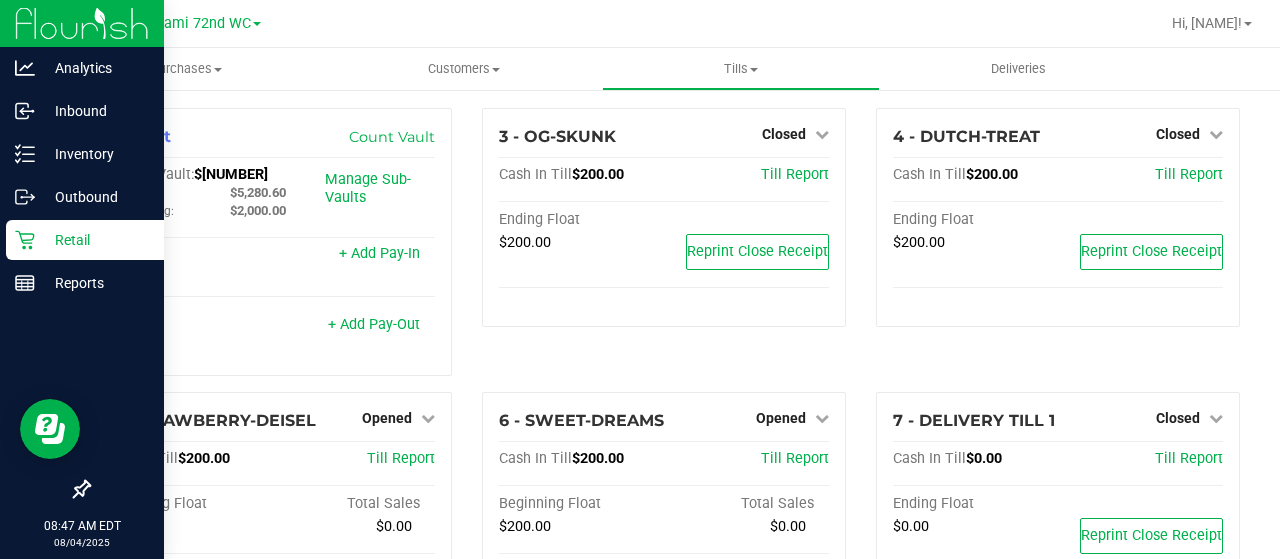 click on "Retail" at bounding box center [95, 240] 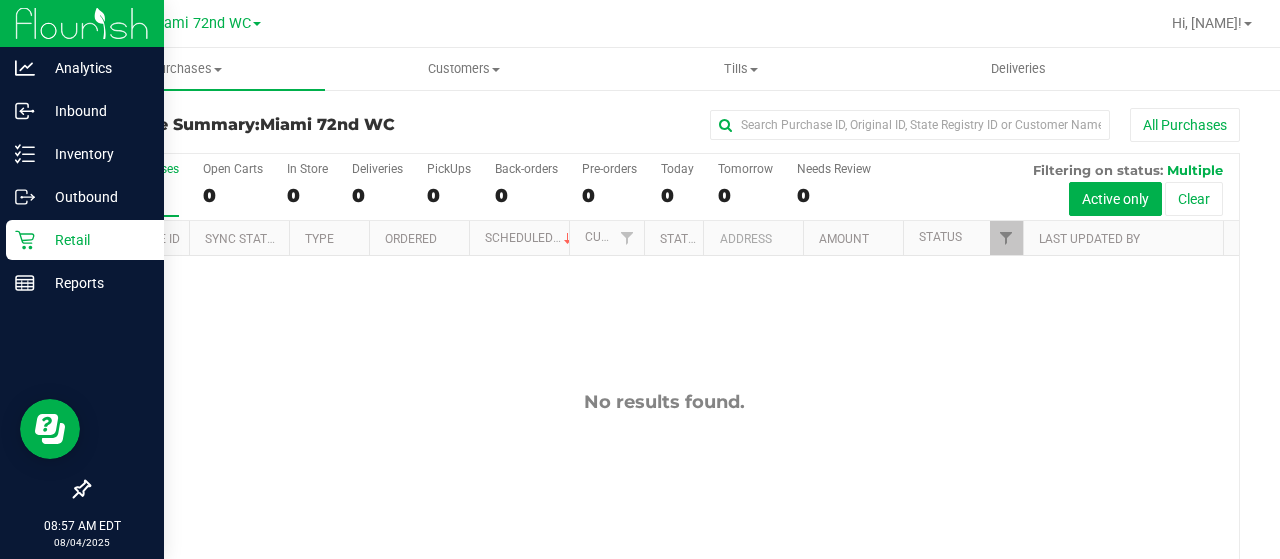 click on "Retail" at bounding box center [95, 240] 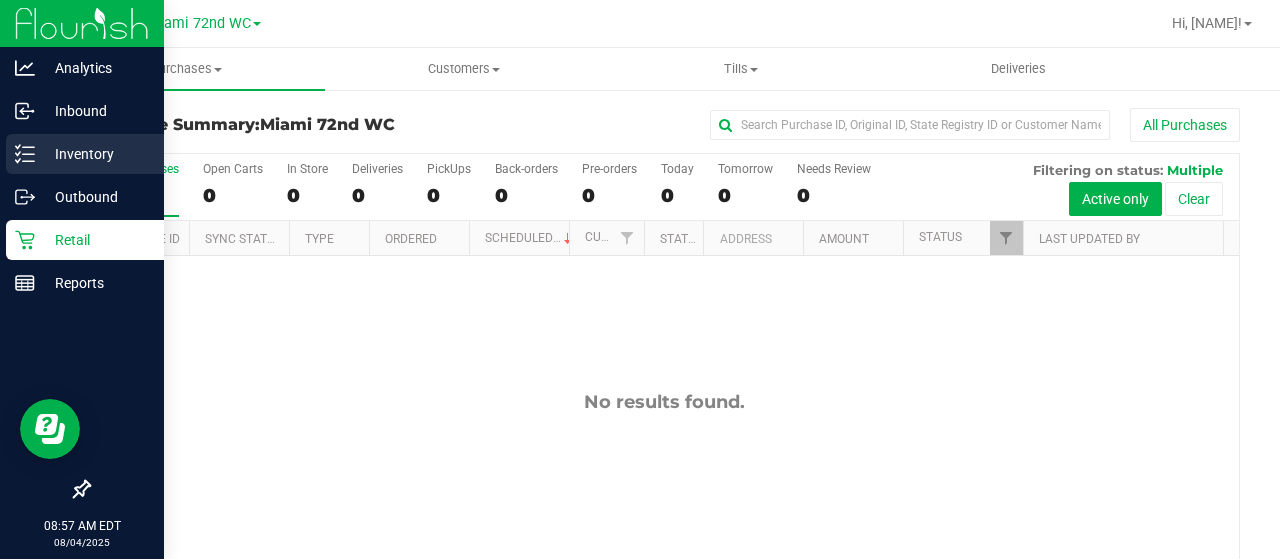 click on "Inventory" at bounding box center (82, 155) 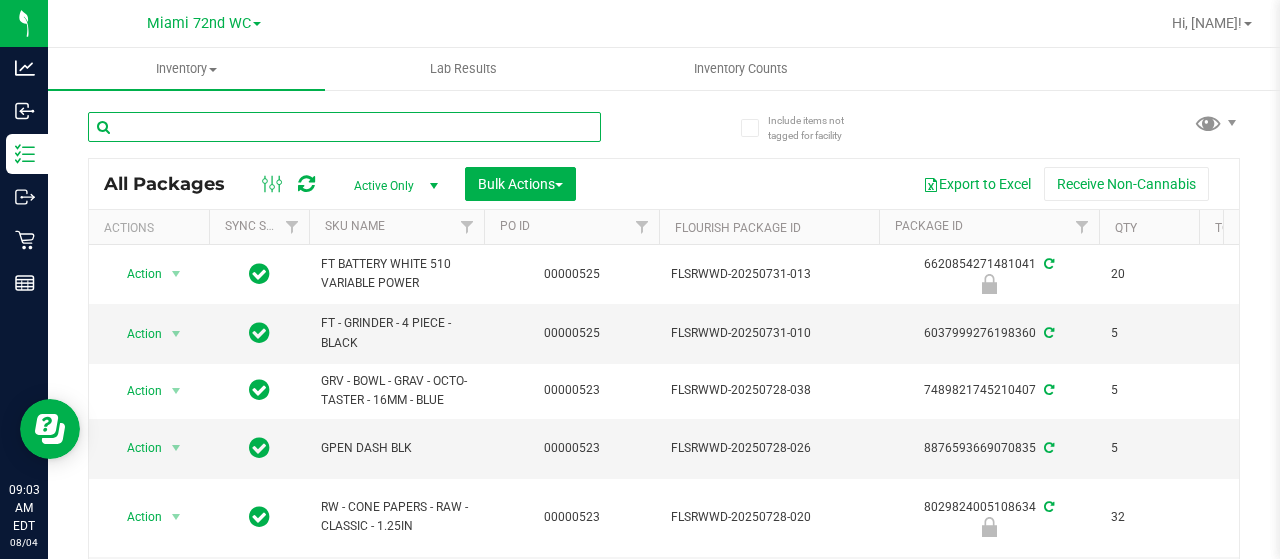 click at bounding box center [344, 127] 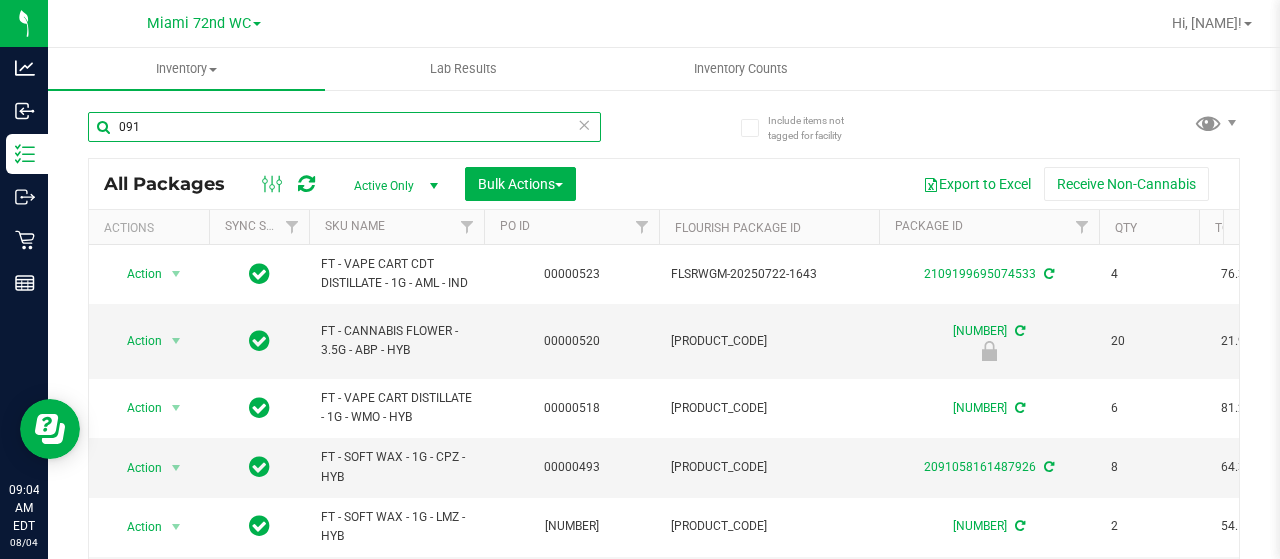 type on "091" 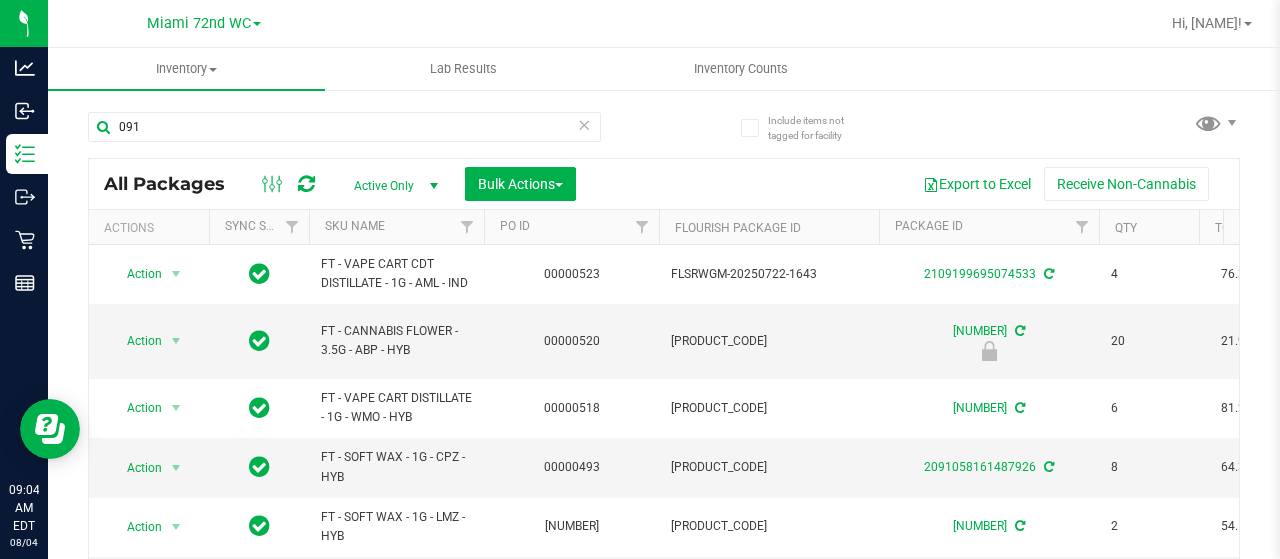 click at bounding box center [584, 124] 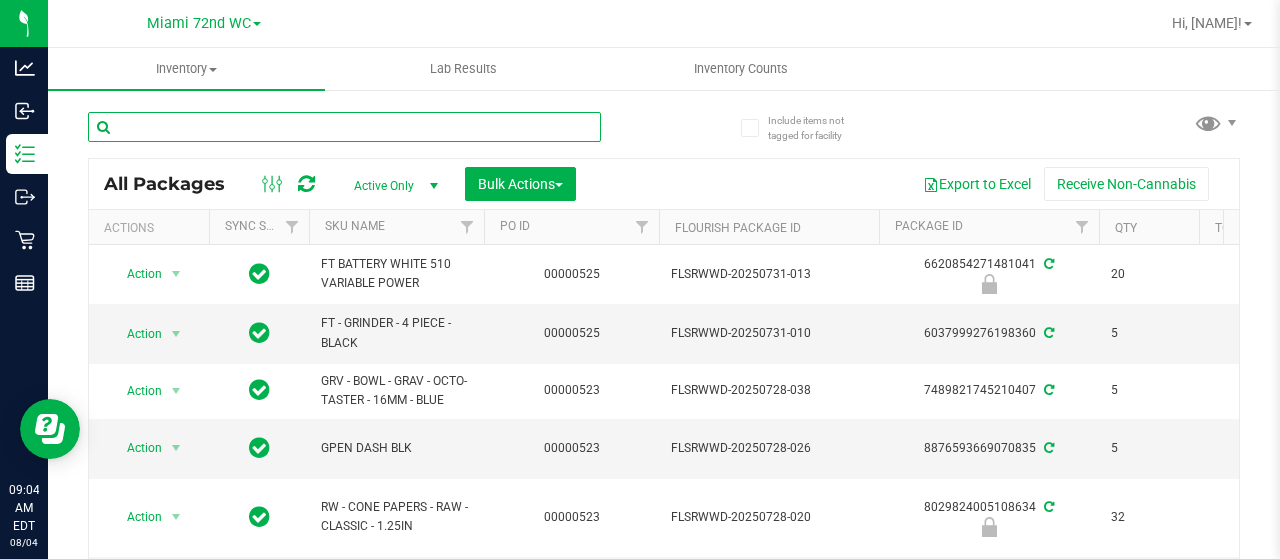 click at bounding box center (344, 127) 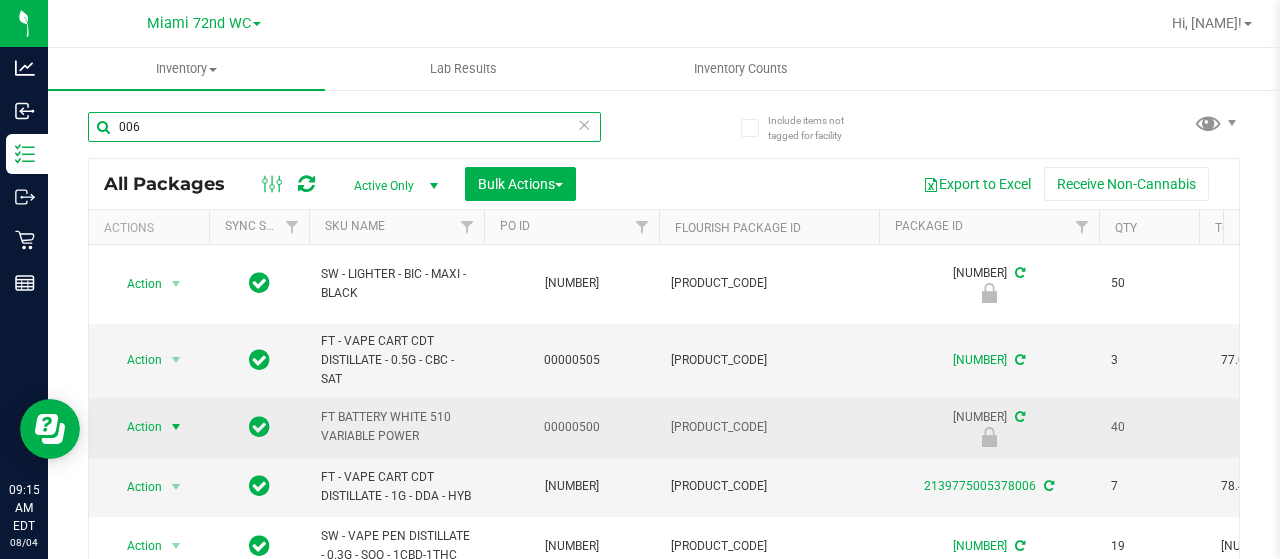 type on "006" 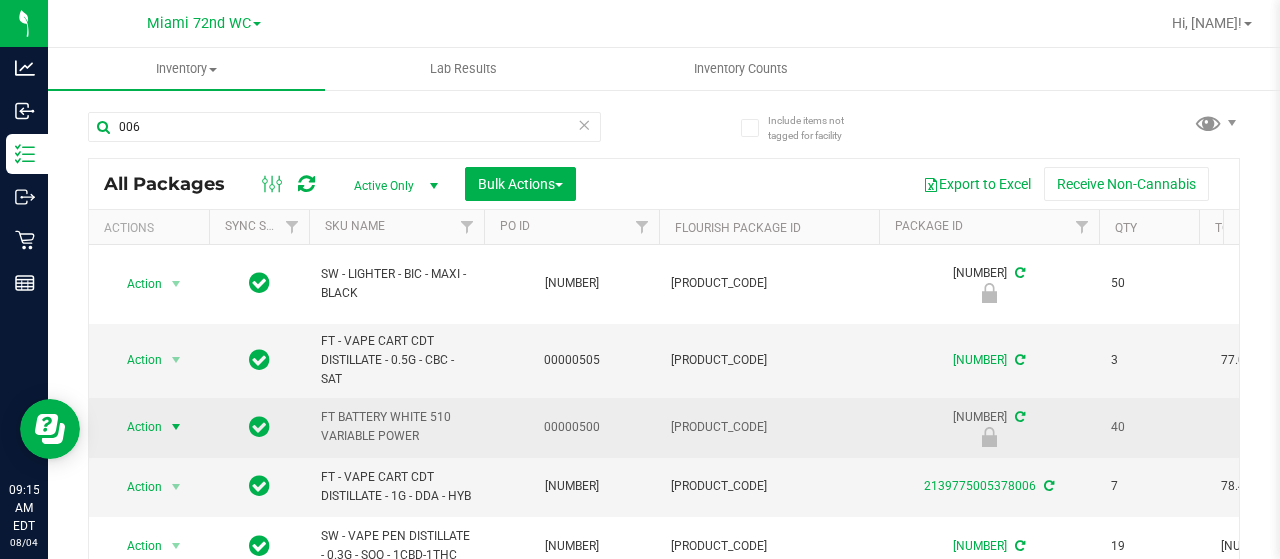 click at bounding box center (176, 427) 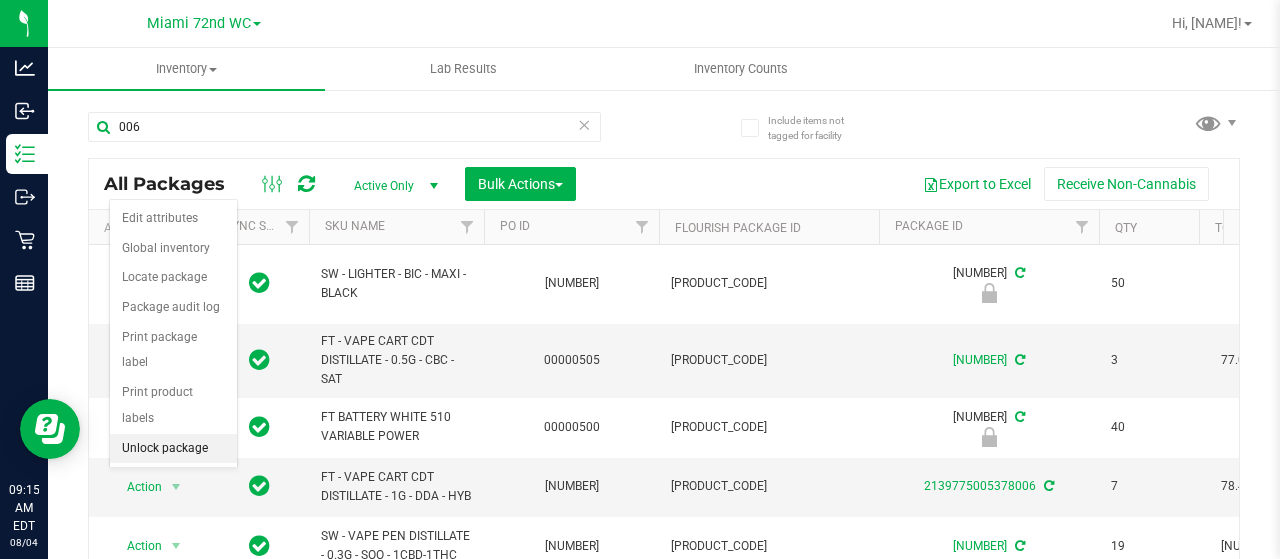 click on "Unlock package" at bounding box center [173, 449] 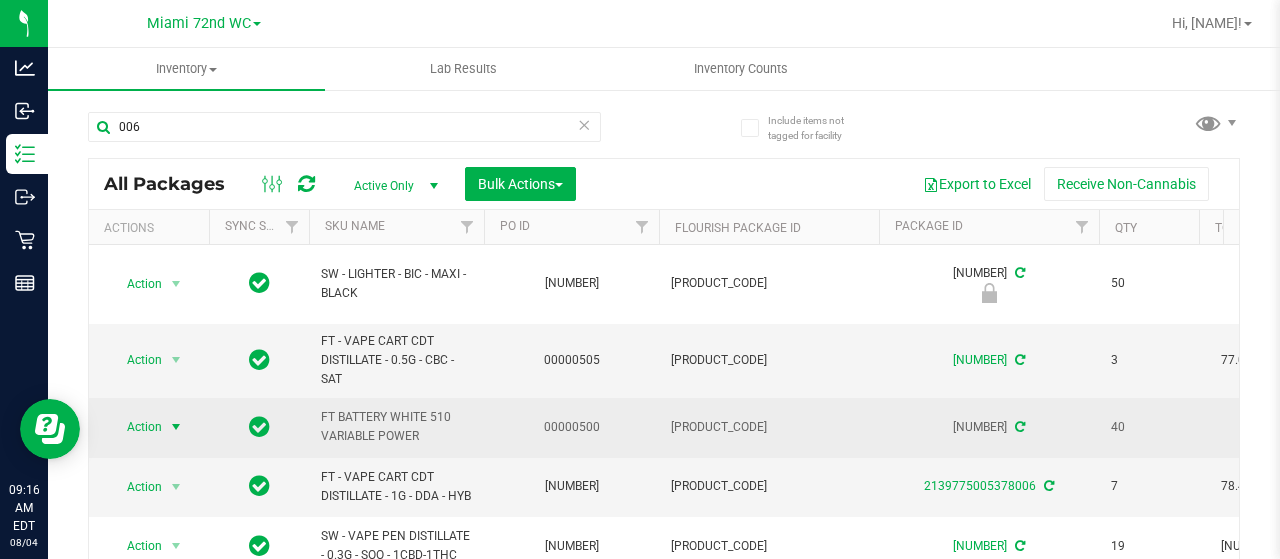 click at bounding box center (176, 427) 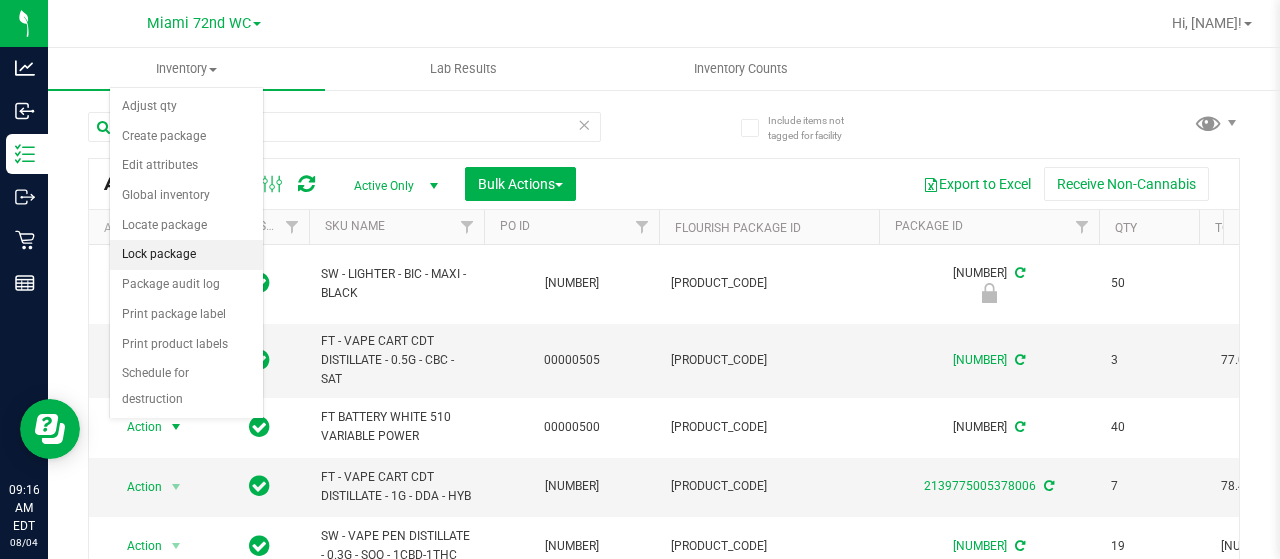 click on "Lock package" at bounding box center (186, 255) 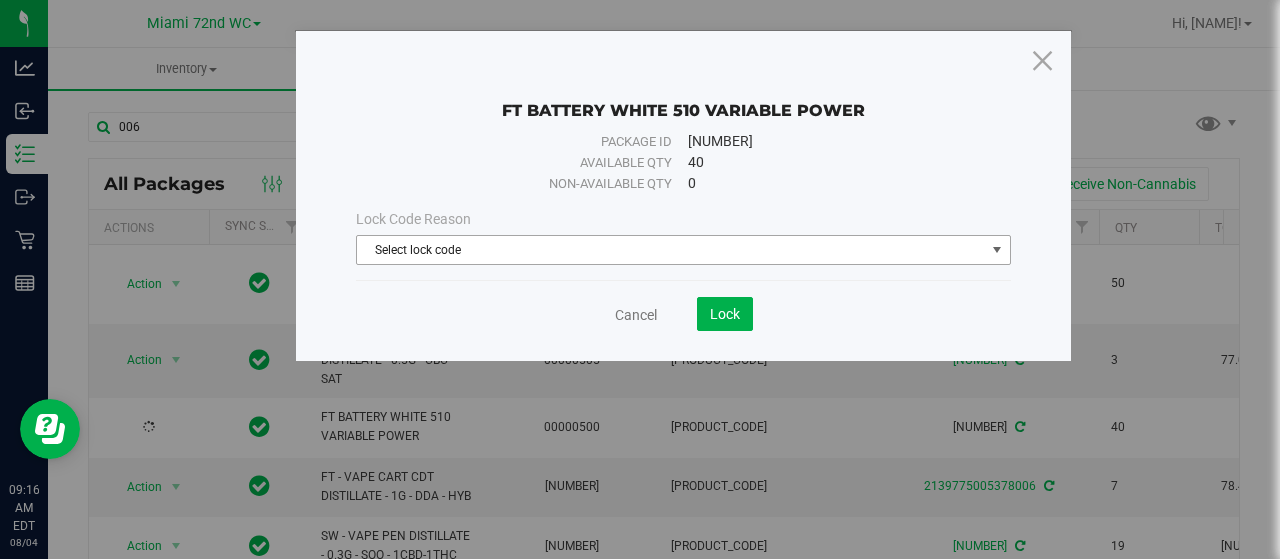 click at bounding box center (997, 250) 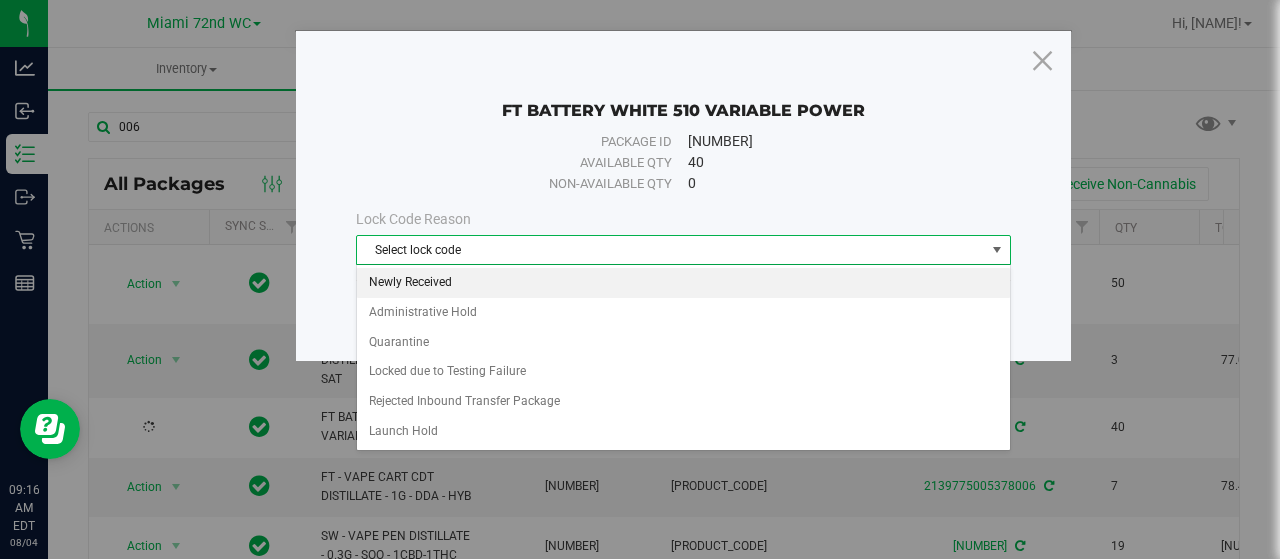 click on "Newly Received" at bounding box center (684, 283) 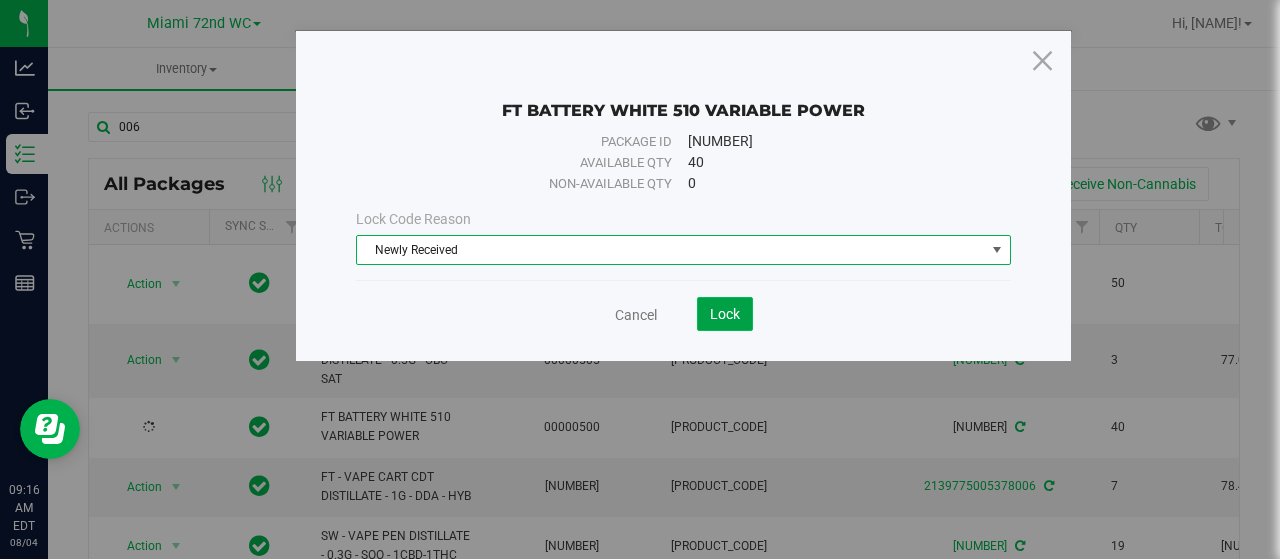 click on "Lock" 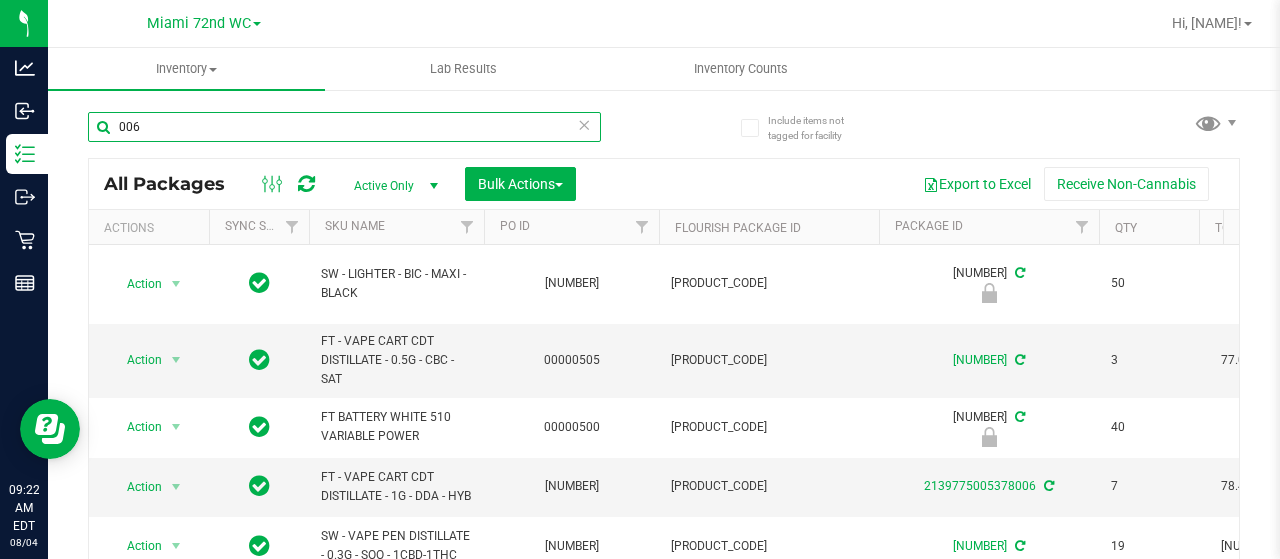 click on "006" at bounding box center [344, 127] 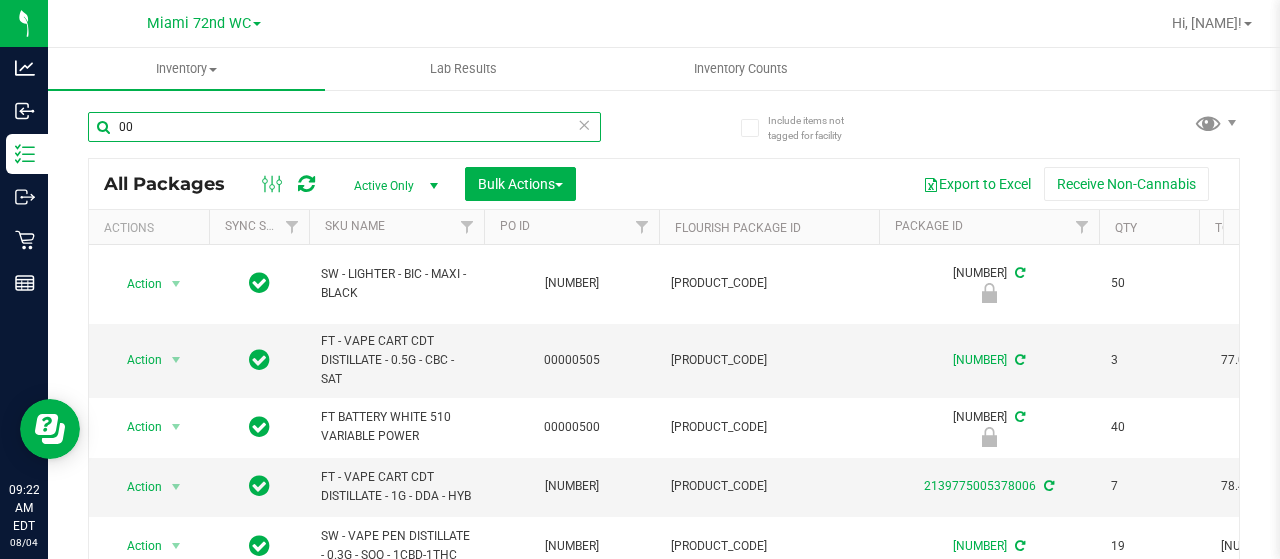 type on "0" 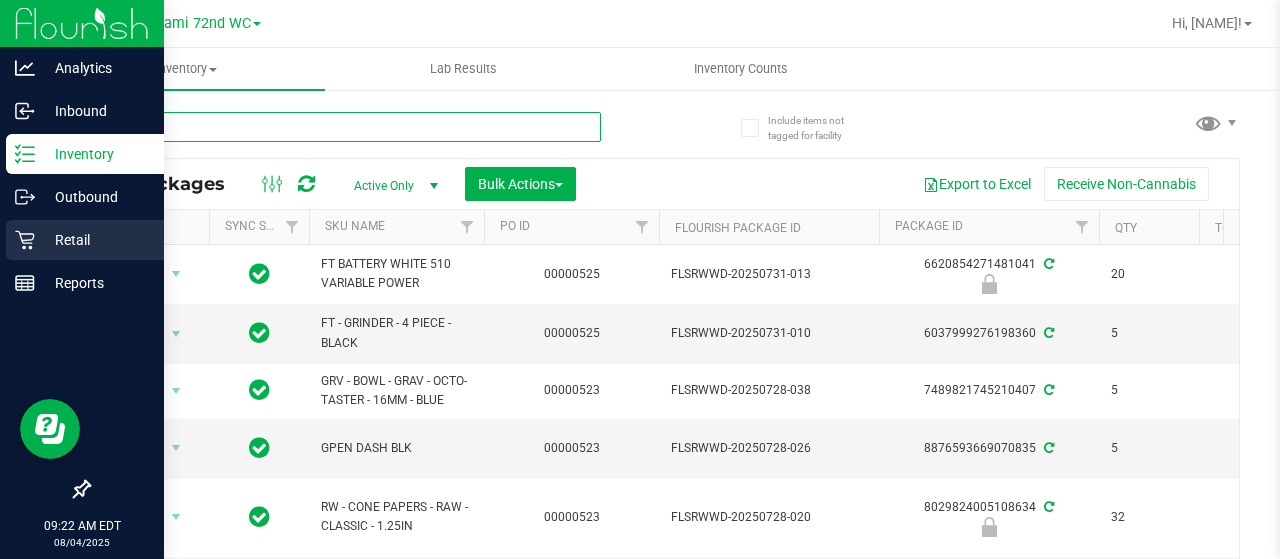 type 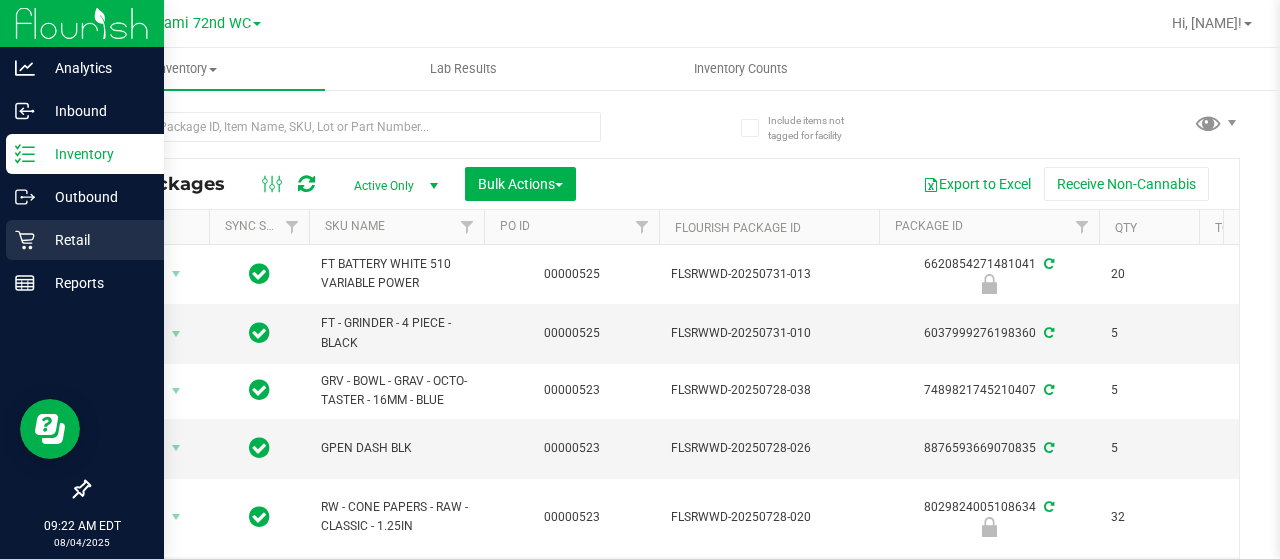 click 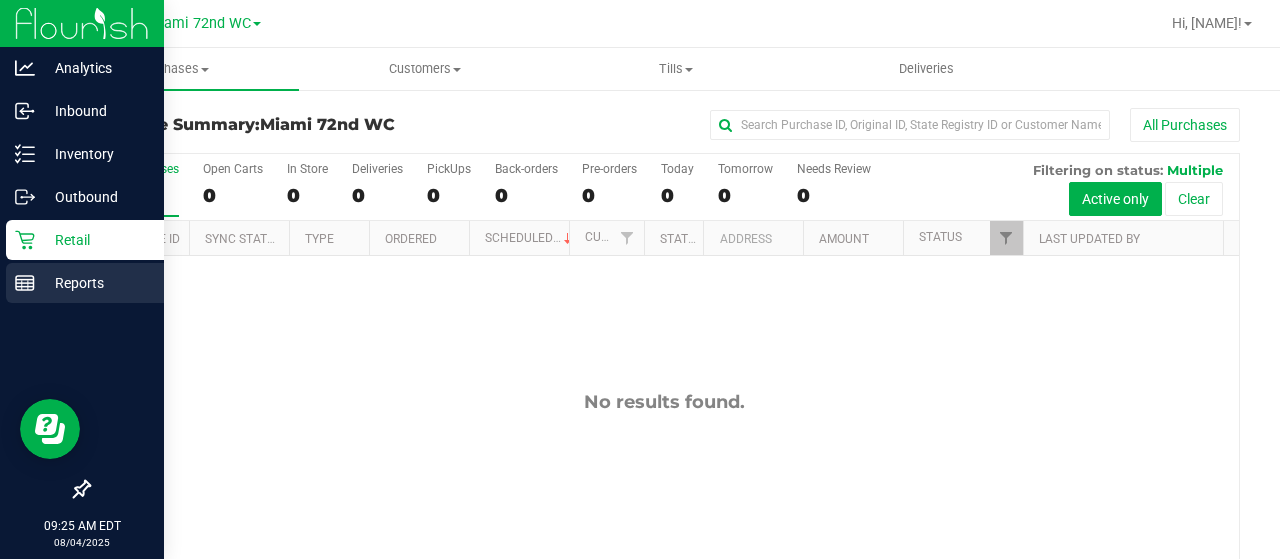 click on "Reports" at bounding box center [95, 283] 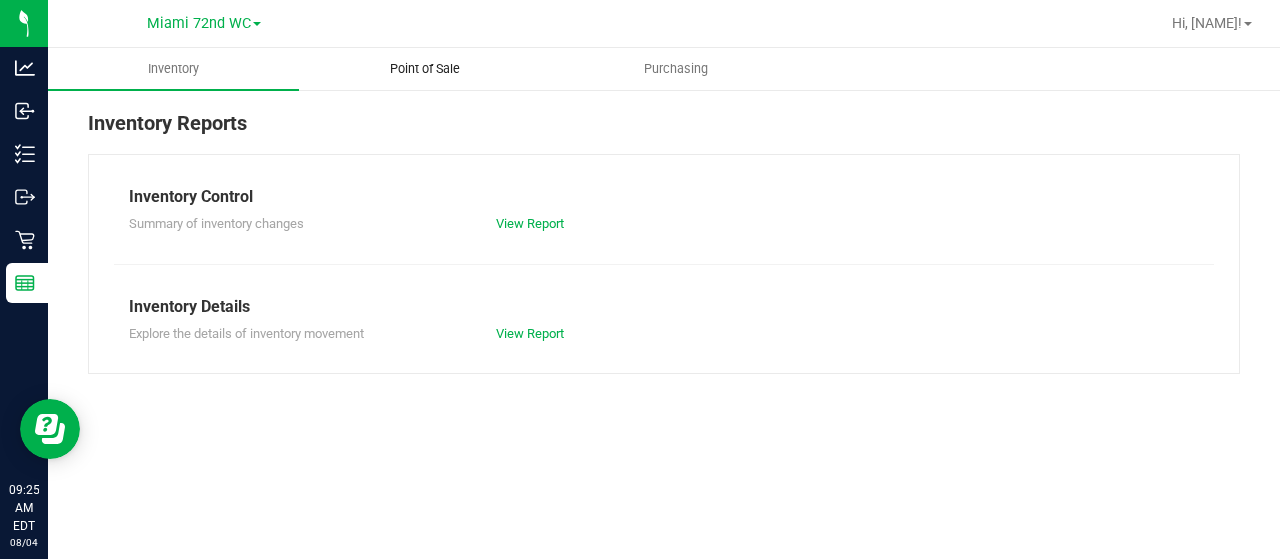 click on "Point of Sale" at bounding box center (425, 69) 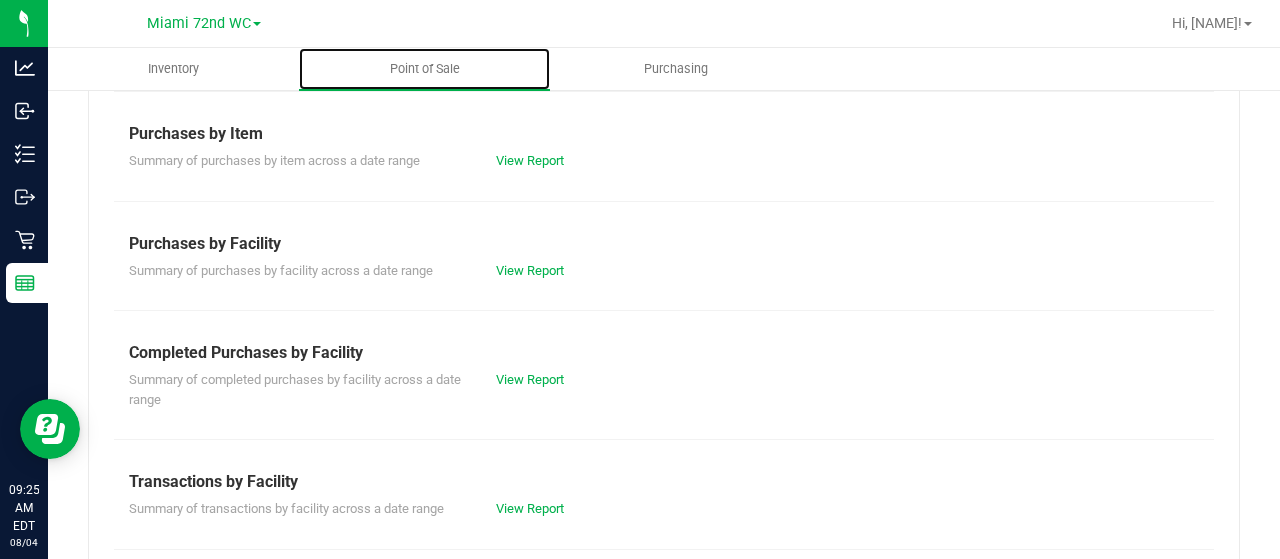 scroll, scrollTop: 320, scrollLeft: 0, axis: vertical 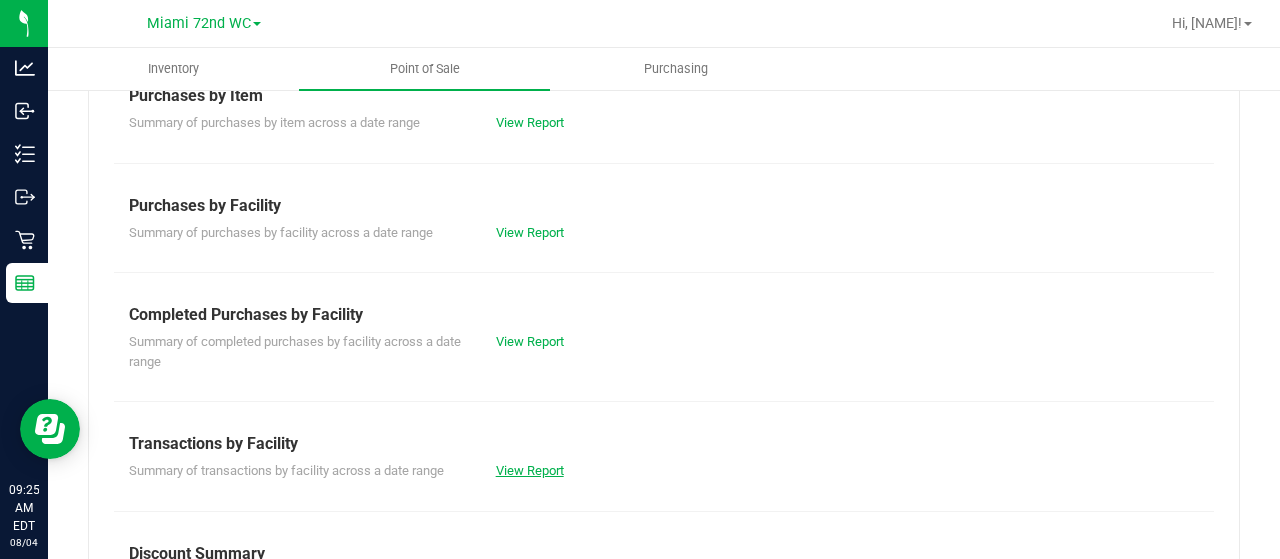 click on "View Report" at bounding box center [530, 470] 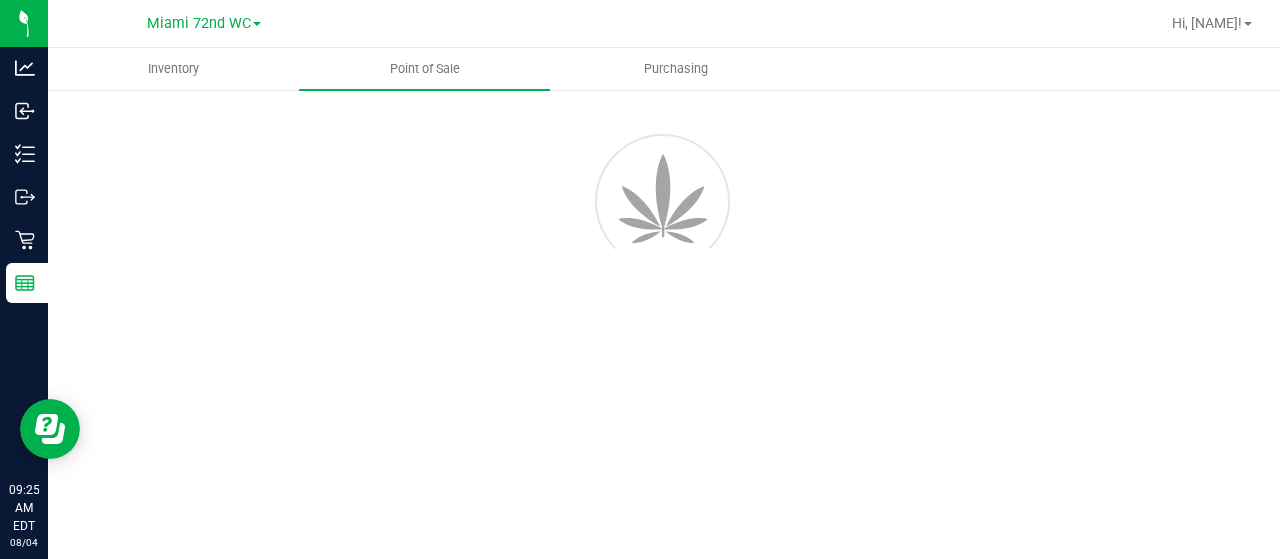scroll, scrollTop: 0, scrollLeft: 0, axis: both 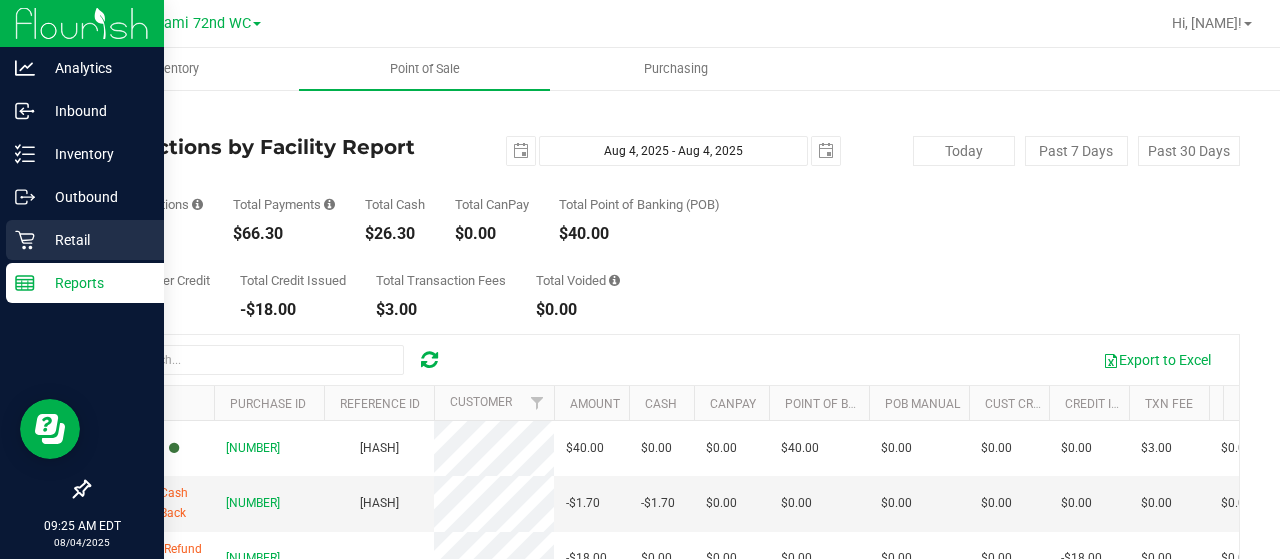 click 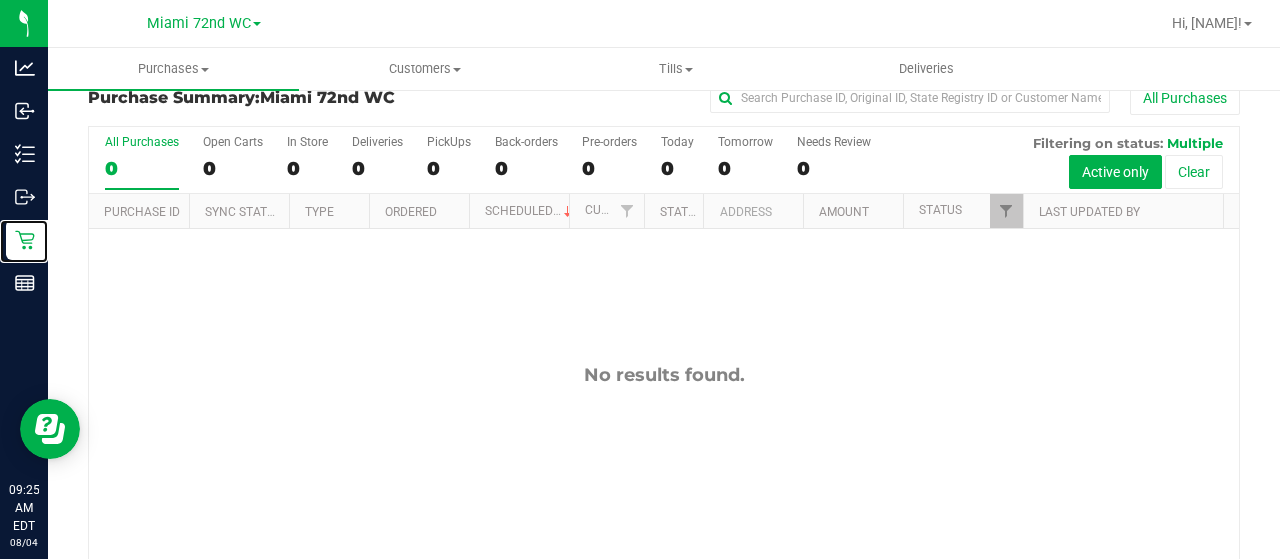 scroll, scrollTop: 0, scrollLeft: 0, axis: both 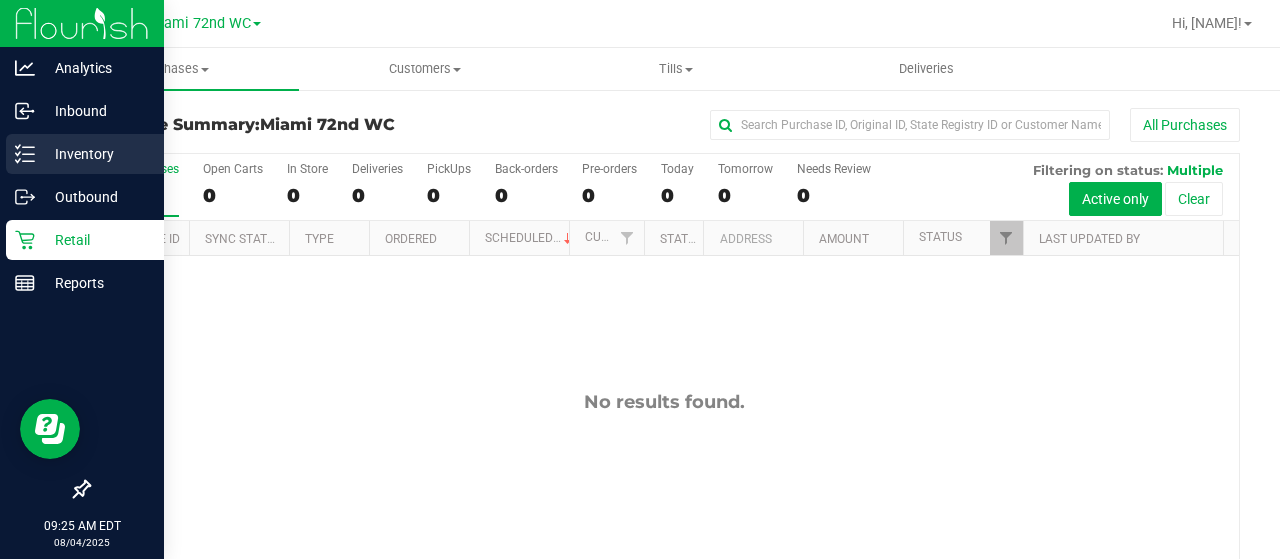 click 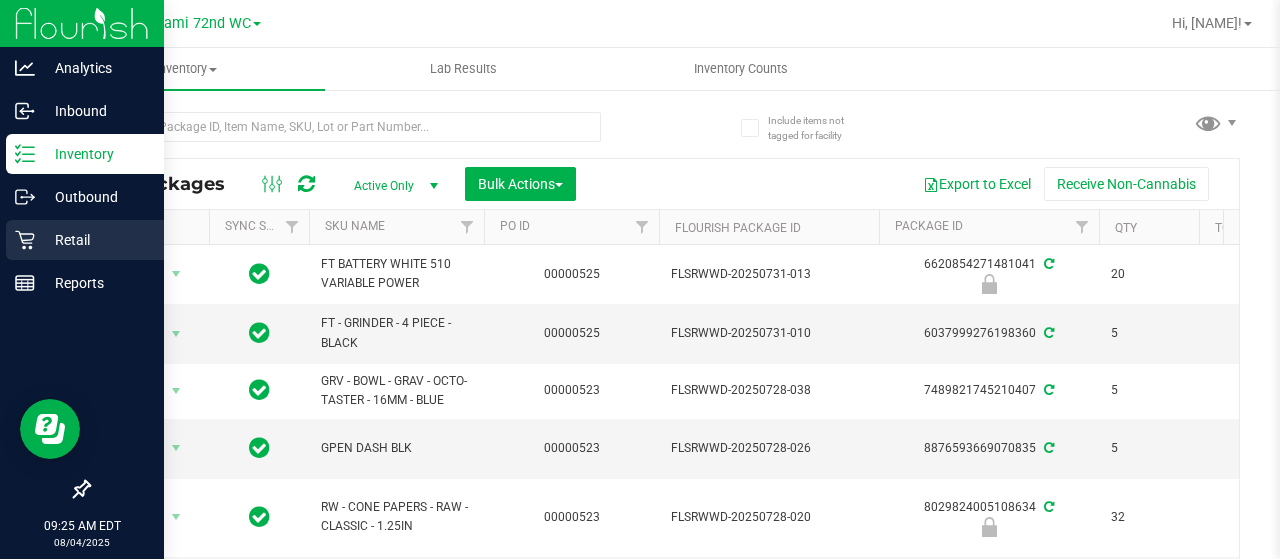 click on "Retail" at bounding box center (95, 240) 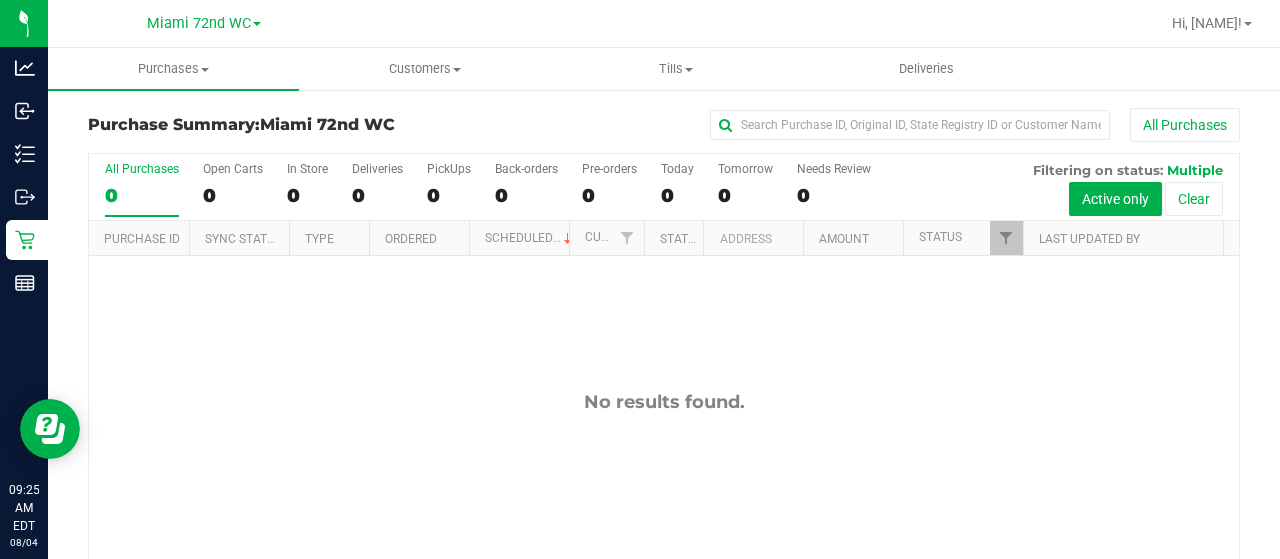 click on "No results found." at bounding box center (664, 499) 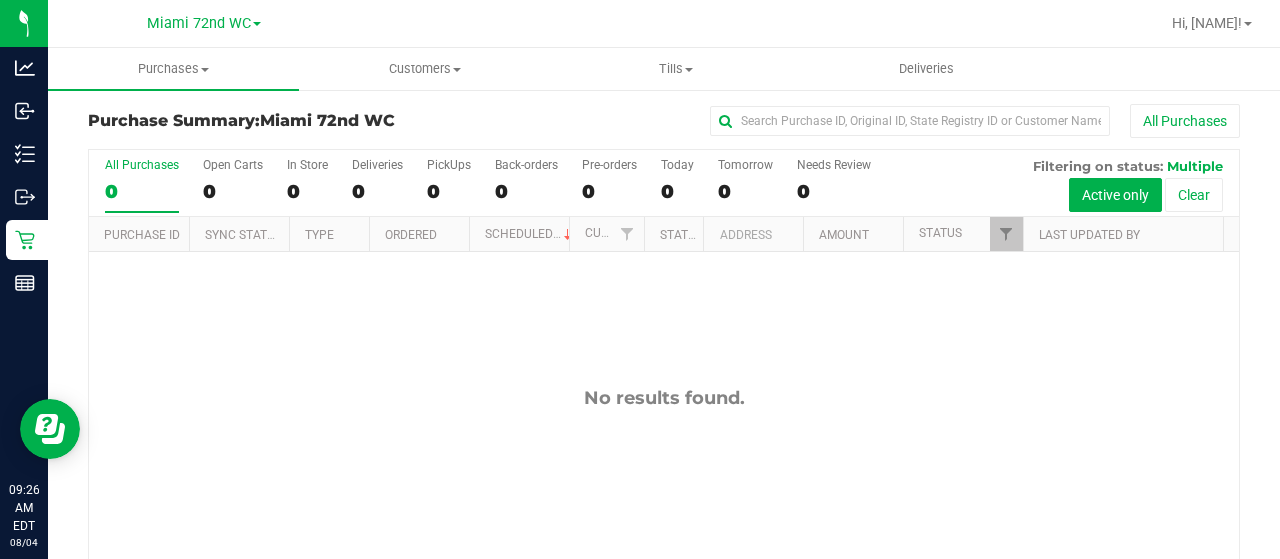 scroll, scrollTop: 0, scrollLeft: 0, axis: both 